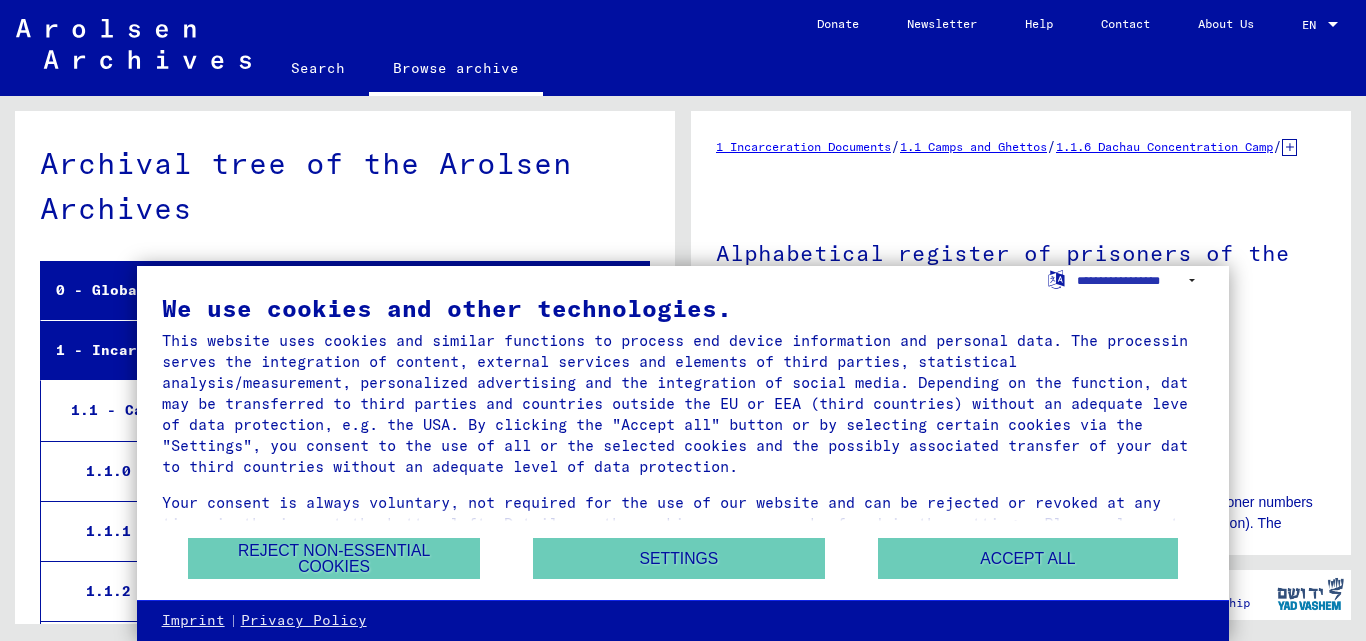 scroll, scrollTop: 0, scrollLeft: 0, axis: both 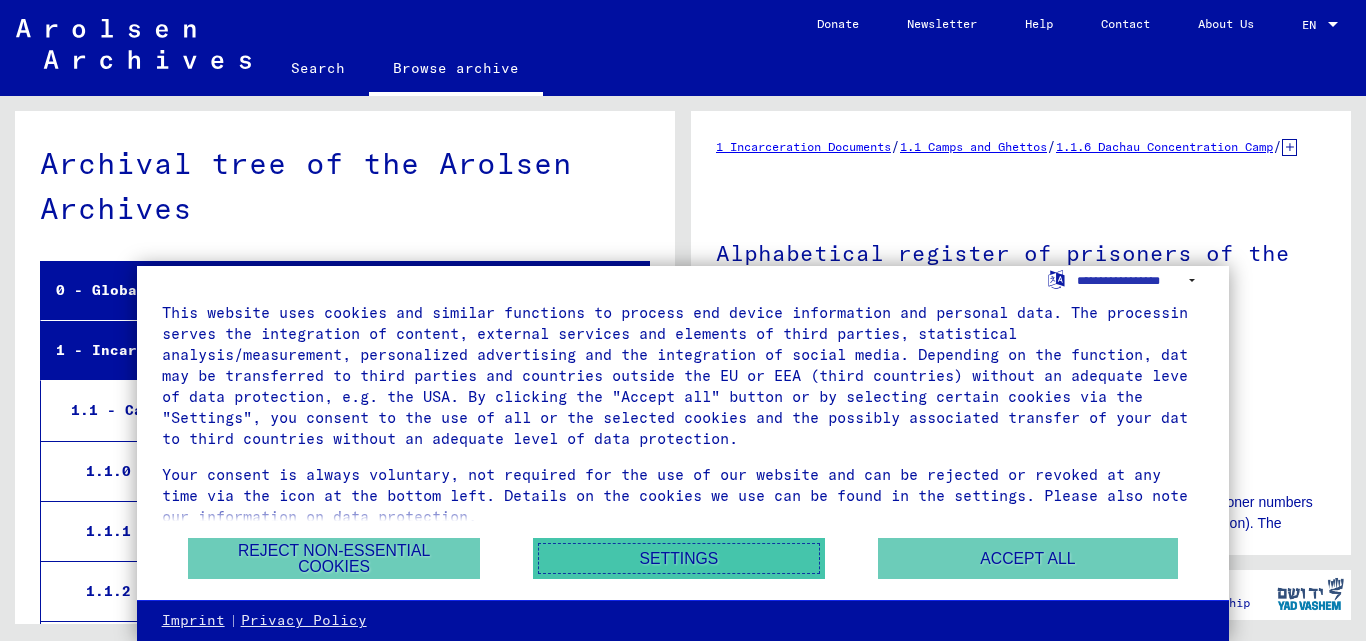click on "Settings" at bounding box center [679, 558] 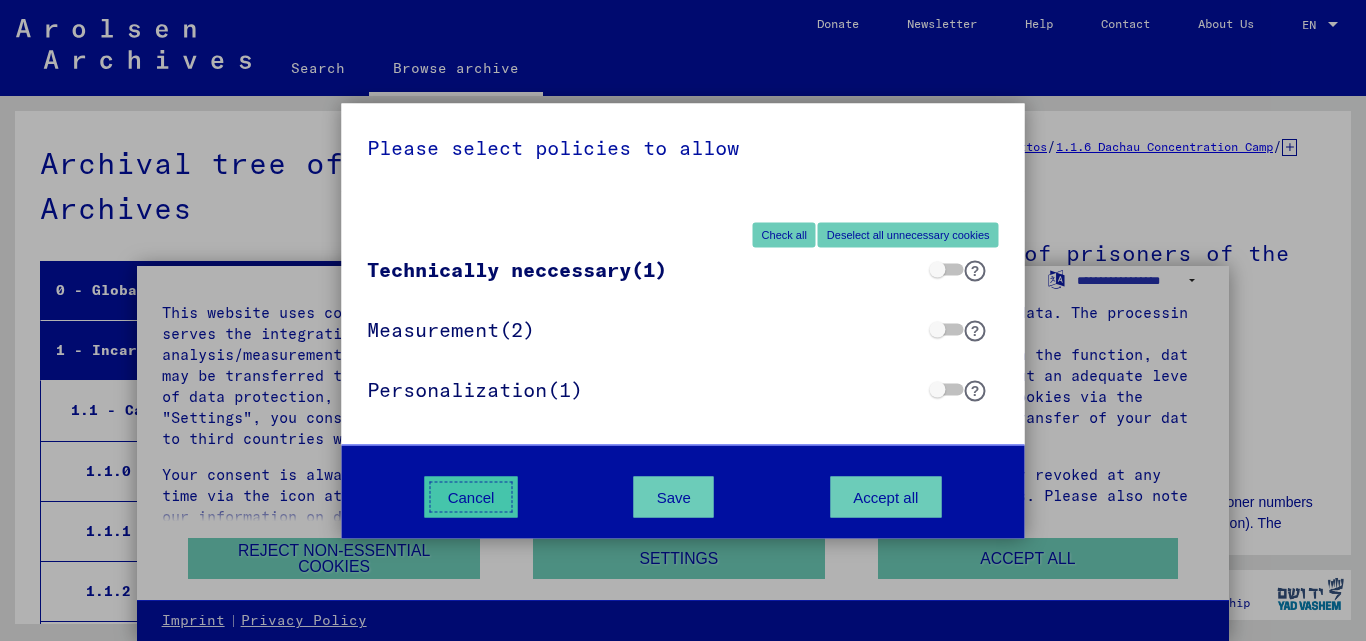 click on "Cancel" at bounding box center (471, 496) 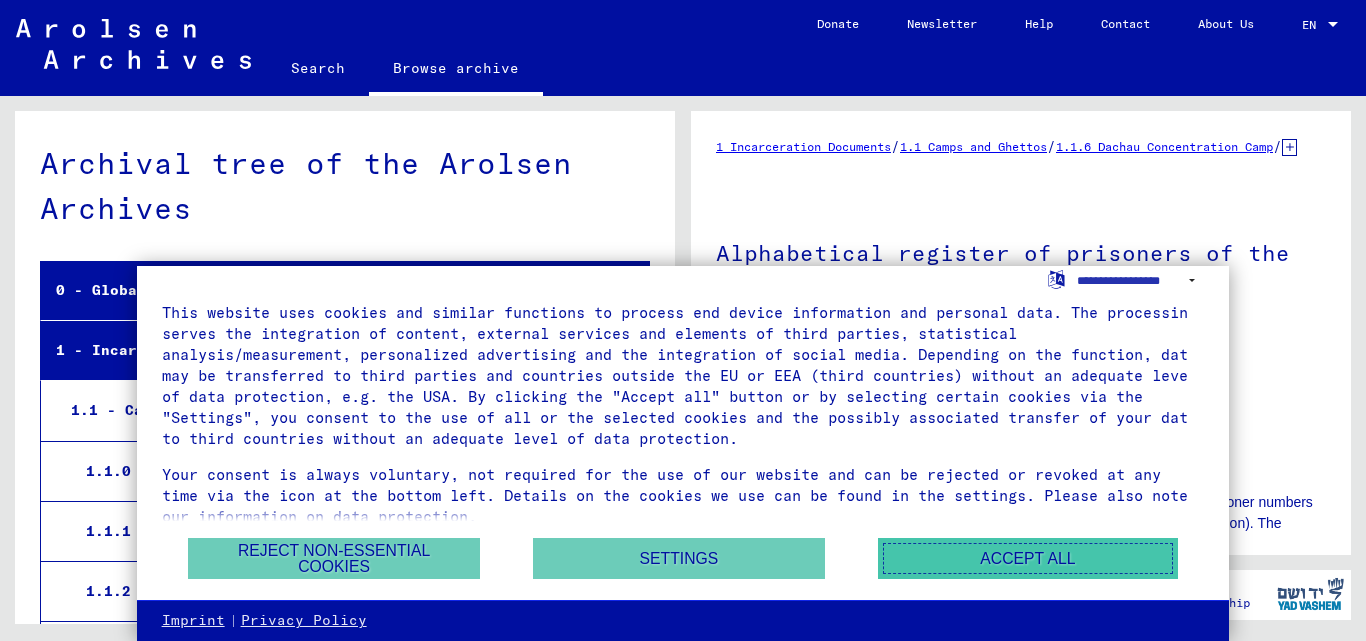 click on "Accept all" at bounding box center (1028, 558) 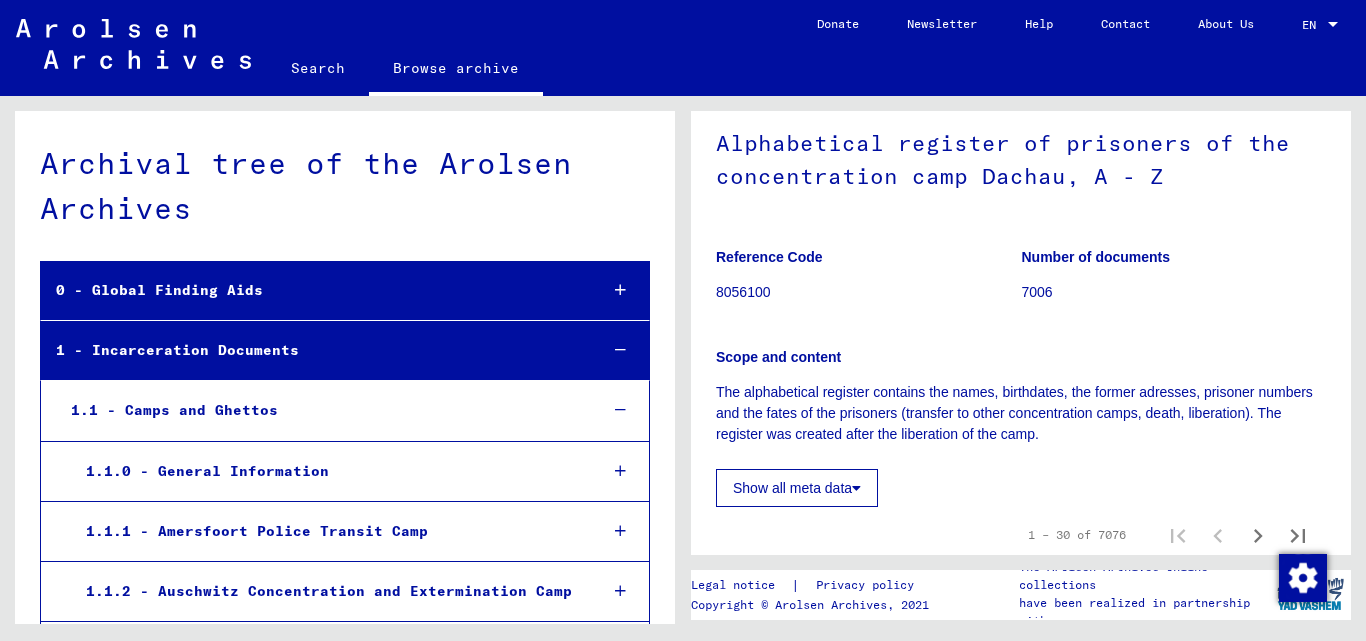 scroll, scrollTop: 400, scrollLeft: 0, axis: vertical 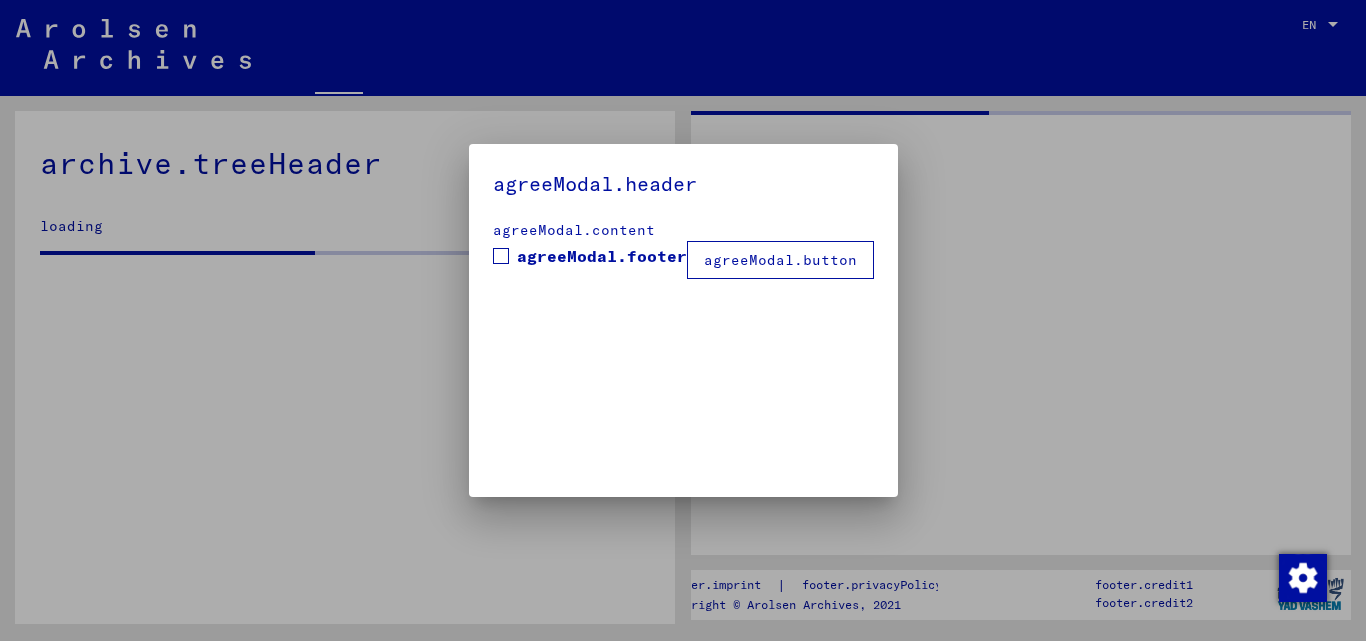 click on "agreeModal.header agreeModal.content    agreeModal.footer  agreeModal.button" at bounding box center (683, 320) 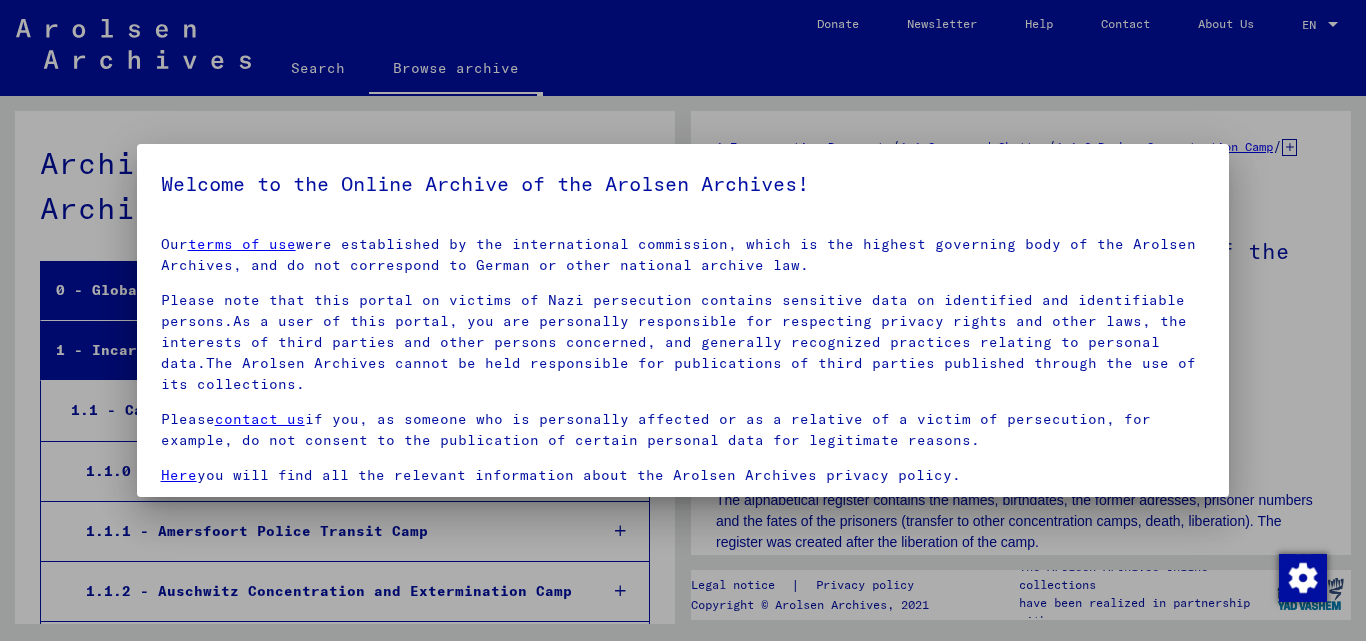 scroll, scrollTop: 929, scrollLeft: 0, axis: vertical 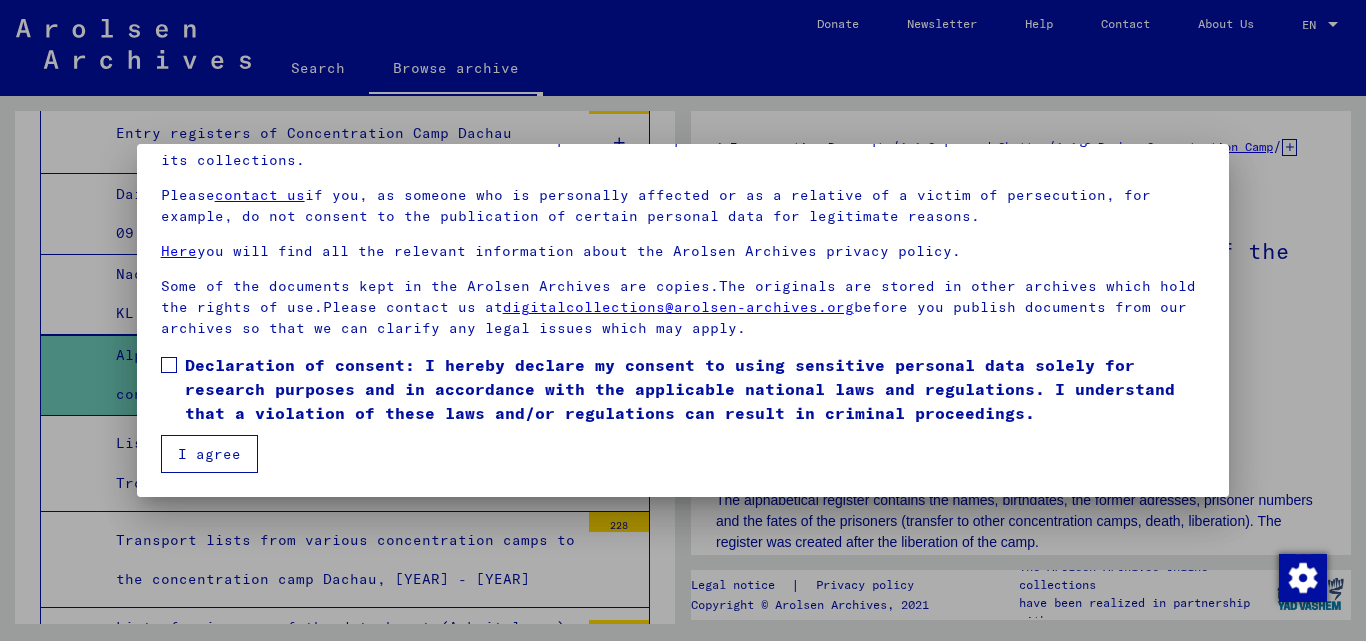 click on "I agree" at bounding box center [209, 454] 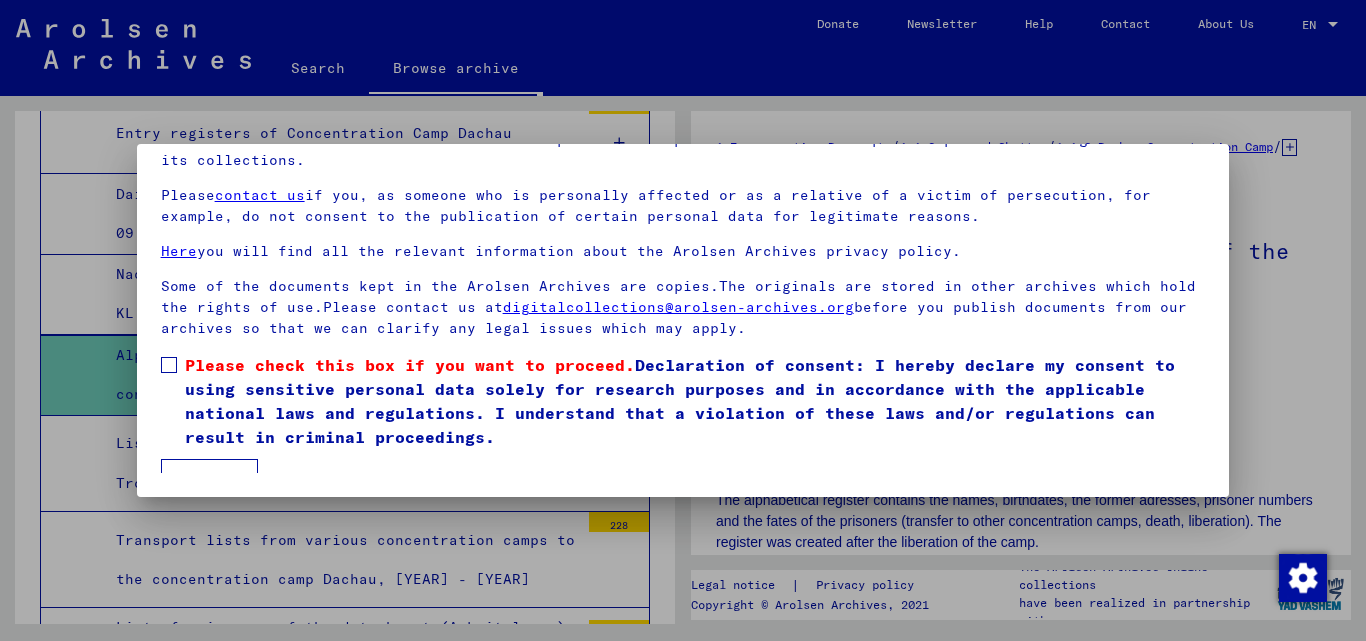click on "Please check this box if you want to proceed." at bounding box center [410, 365] 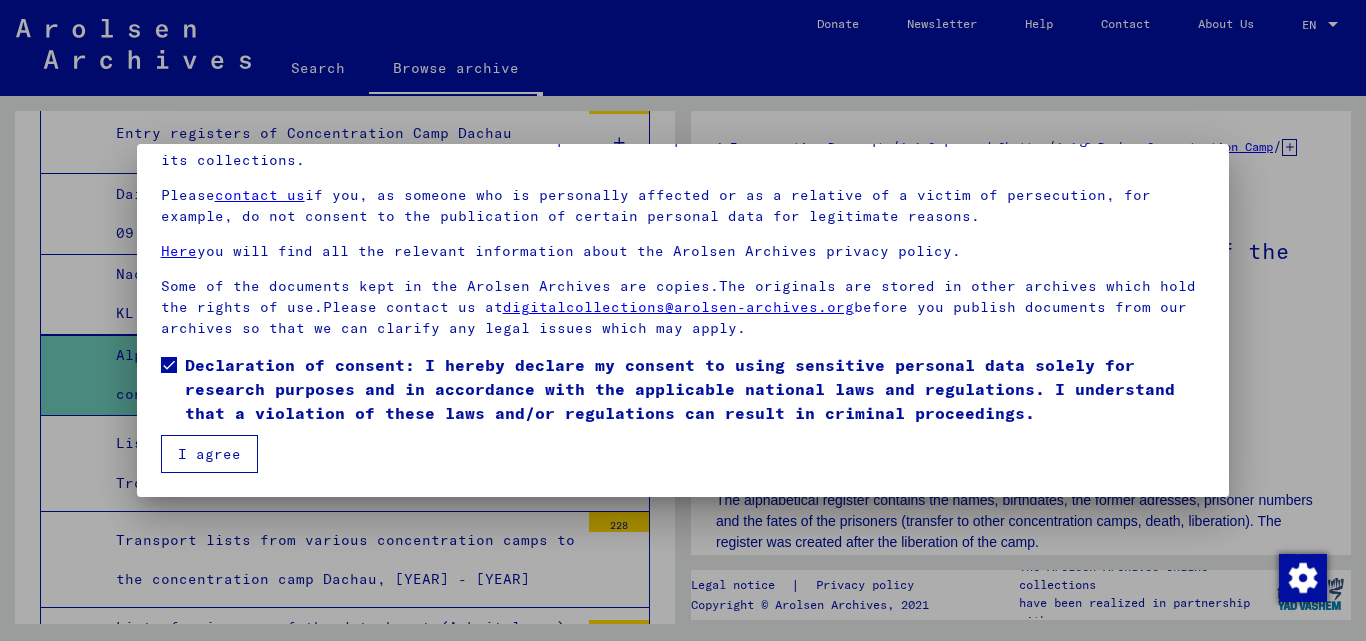 click on "I agree" at bounding box center [209, 454] 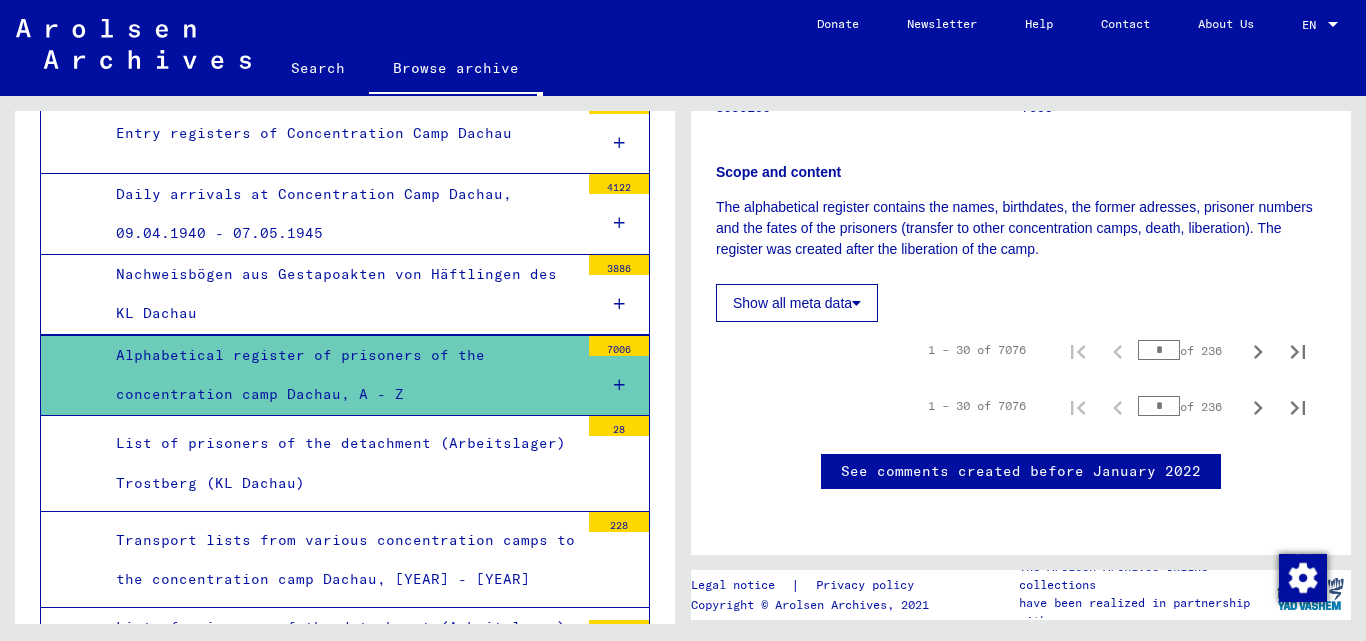 scroll, scrollTop: 600, scrollLeft: 0, axis: vertical 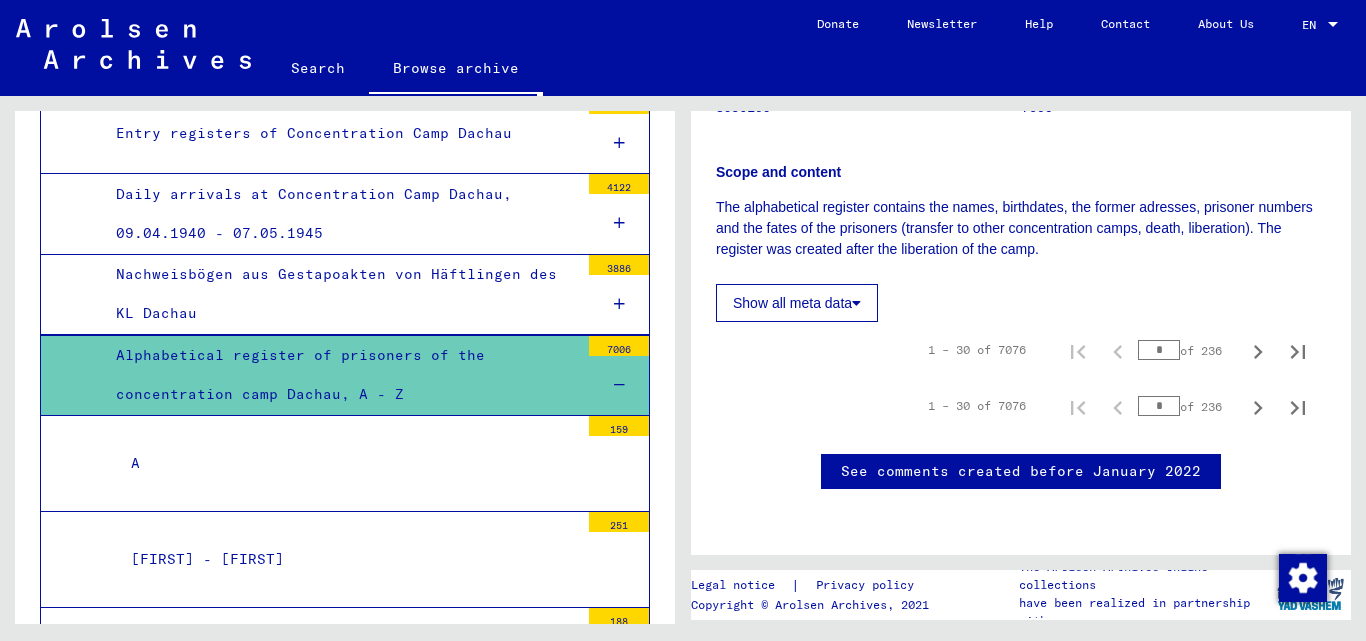 click on "Alphabetical register of prisoners of the concentration camp Dachau, A - Z" at bounding box center [340, 375] 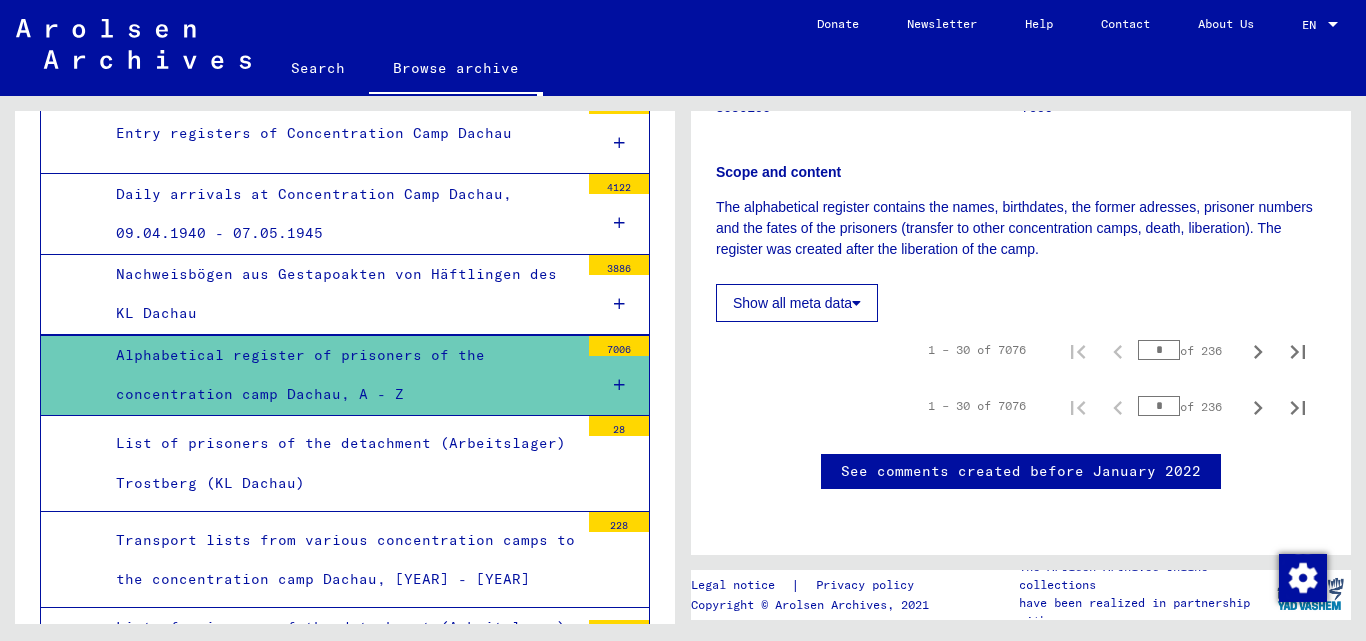 click on "Alphabetical register of prisoners of the concentration camp Dachau, A - Z" at bounding box center [340, 375] 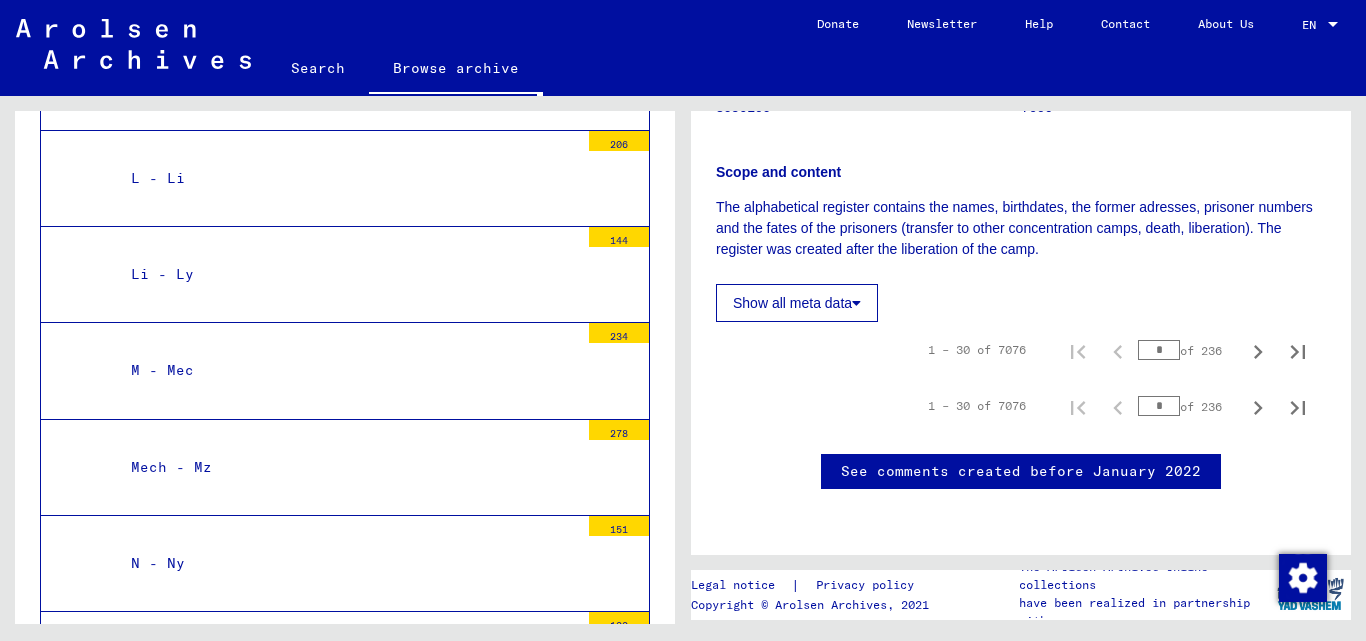 scroll, scrollTop: 2929, scrollLeft: 0, axis: vertical 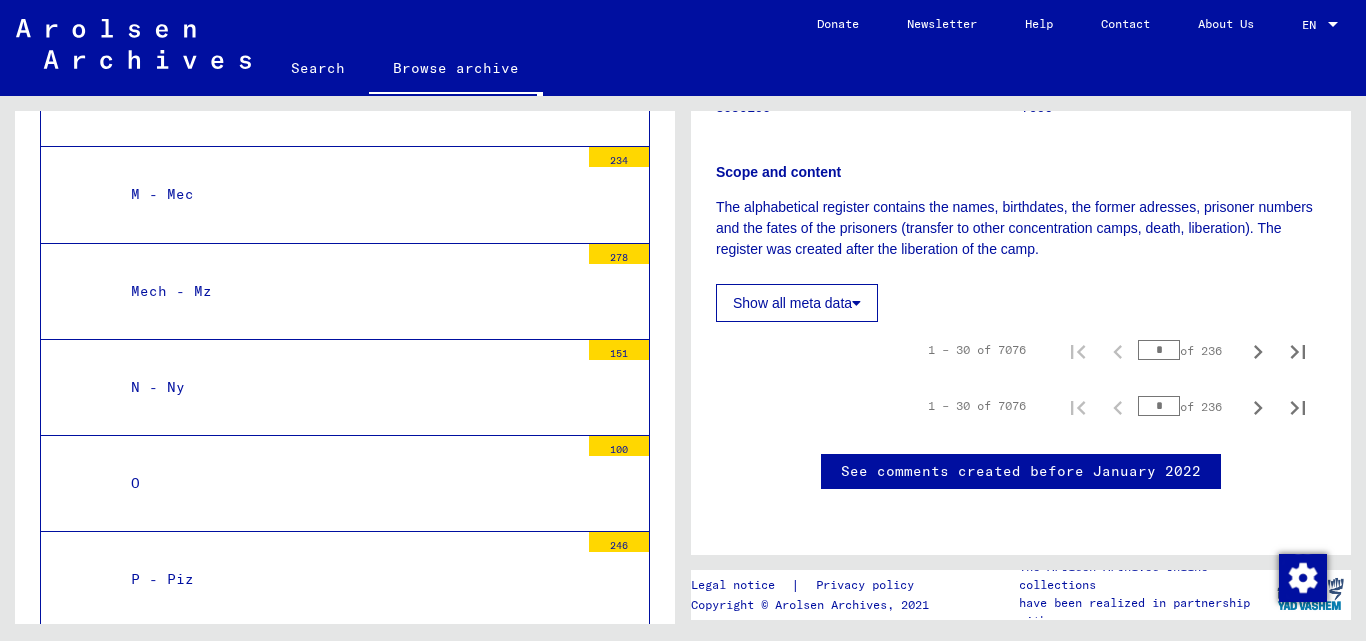 click on "M - Mec" at bounding box center (347, 194) 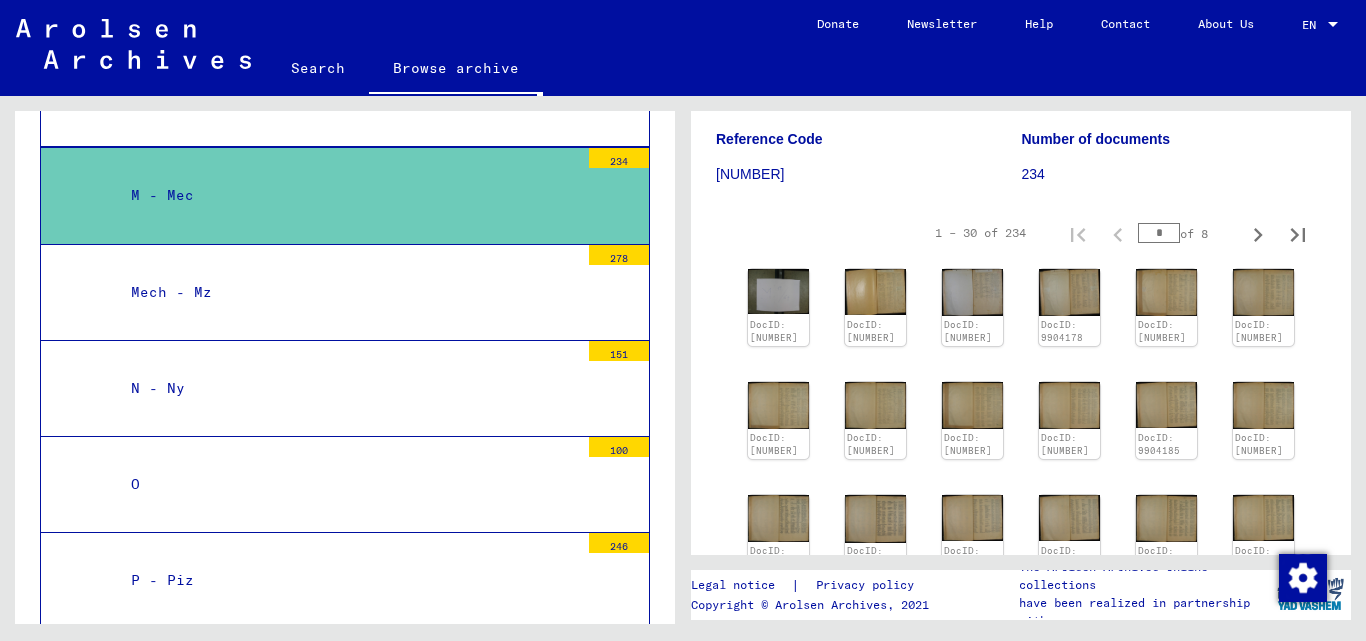 scroll, scrollTop: 200, scrollLeft: 0, axis: vertical 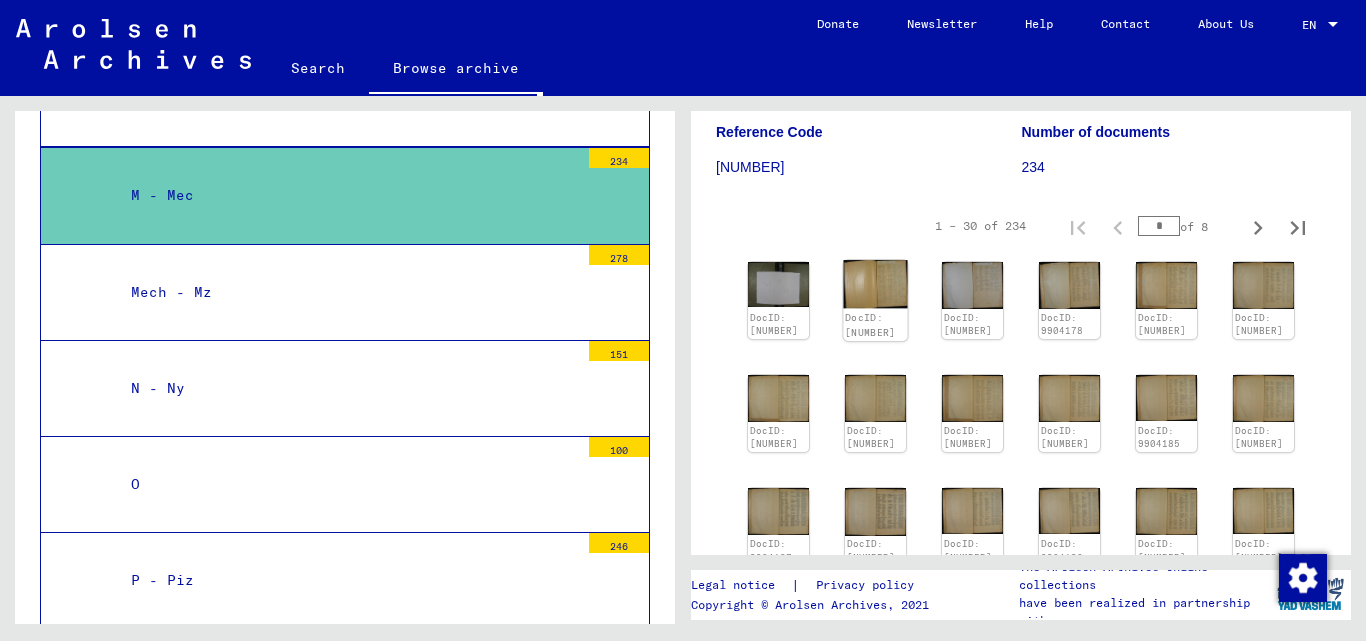 click 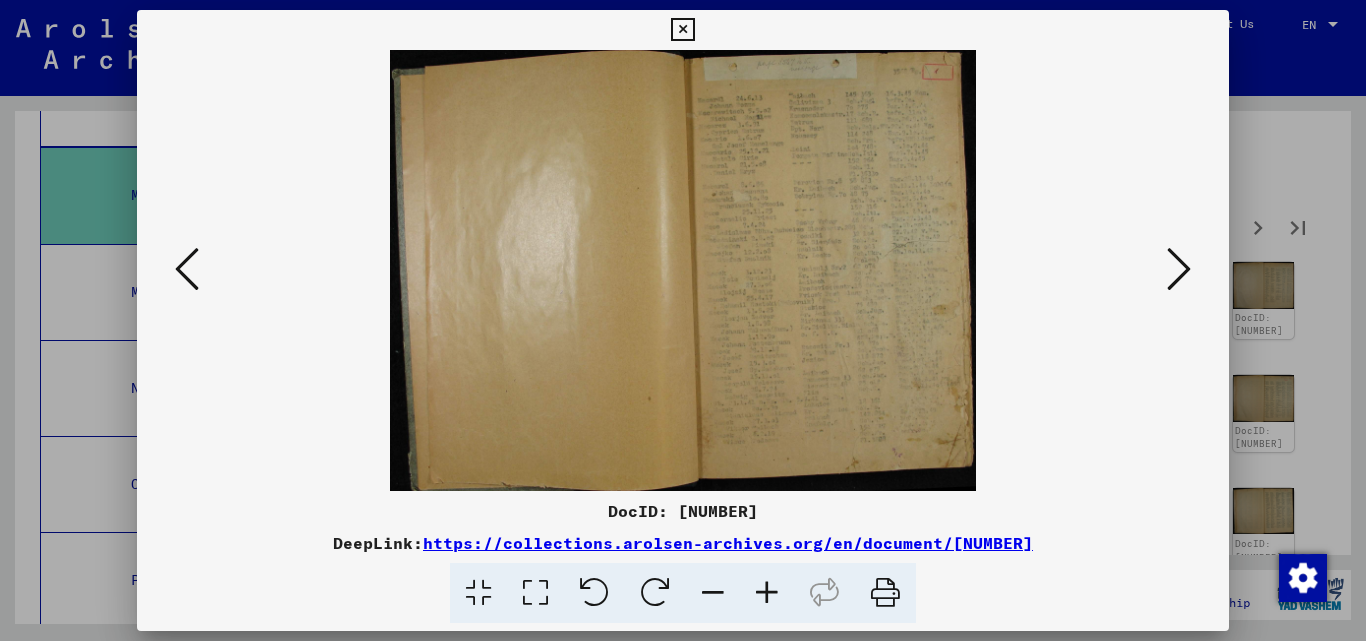 click at bounding box center [1179, 269] 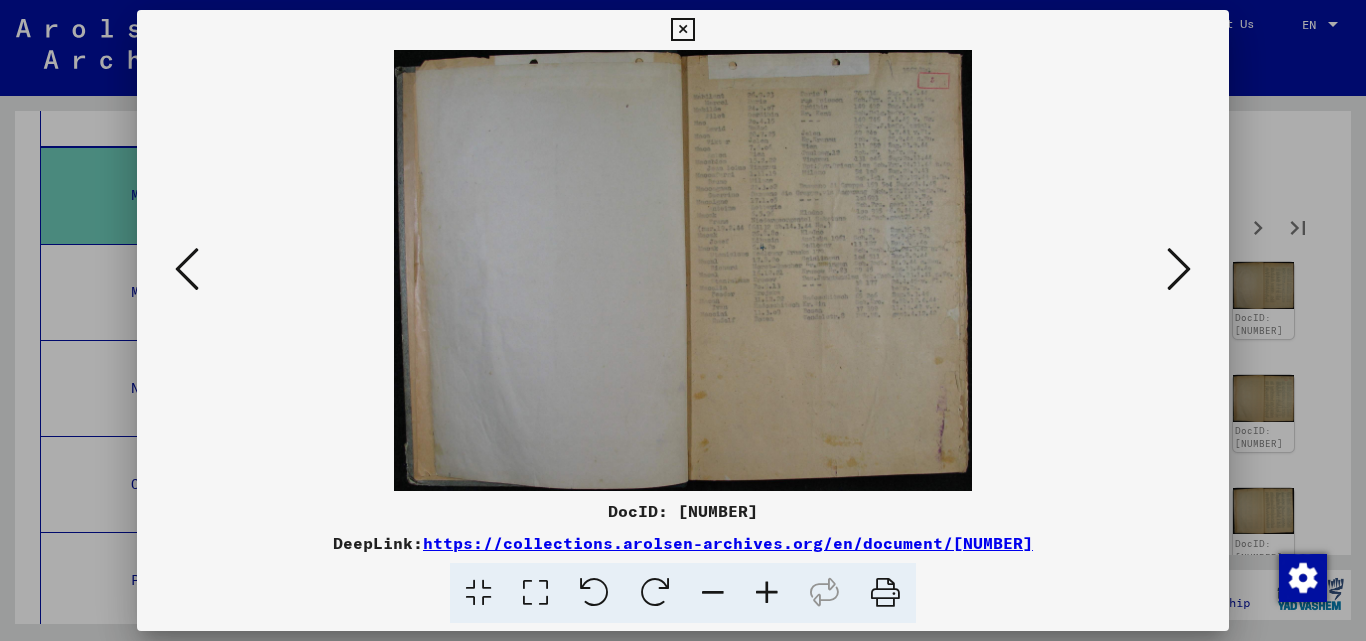 click at bounding box center [1179, 269] 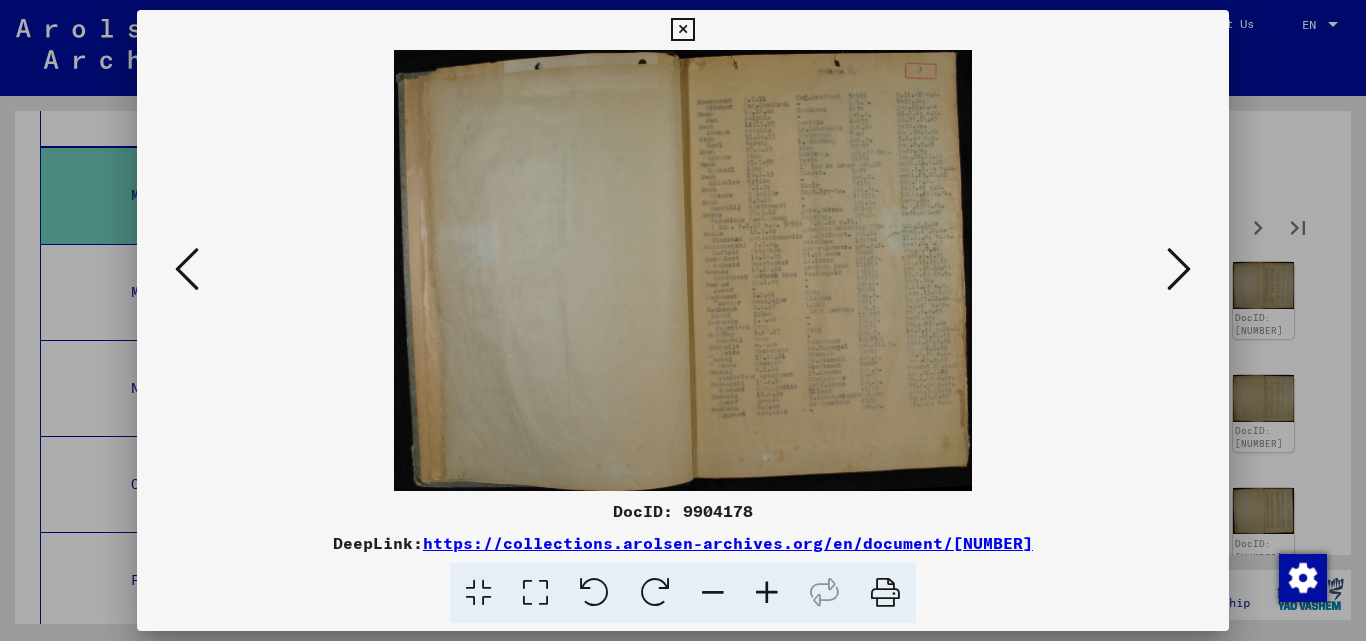 click at bounding box center [1179, 269] 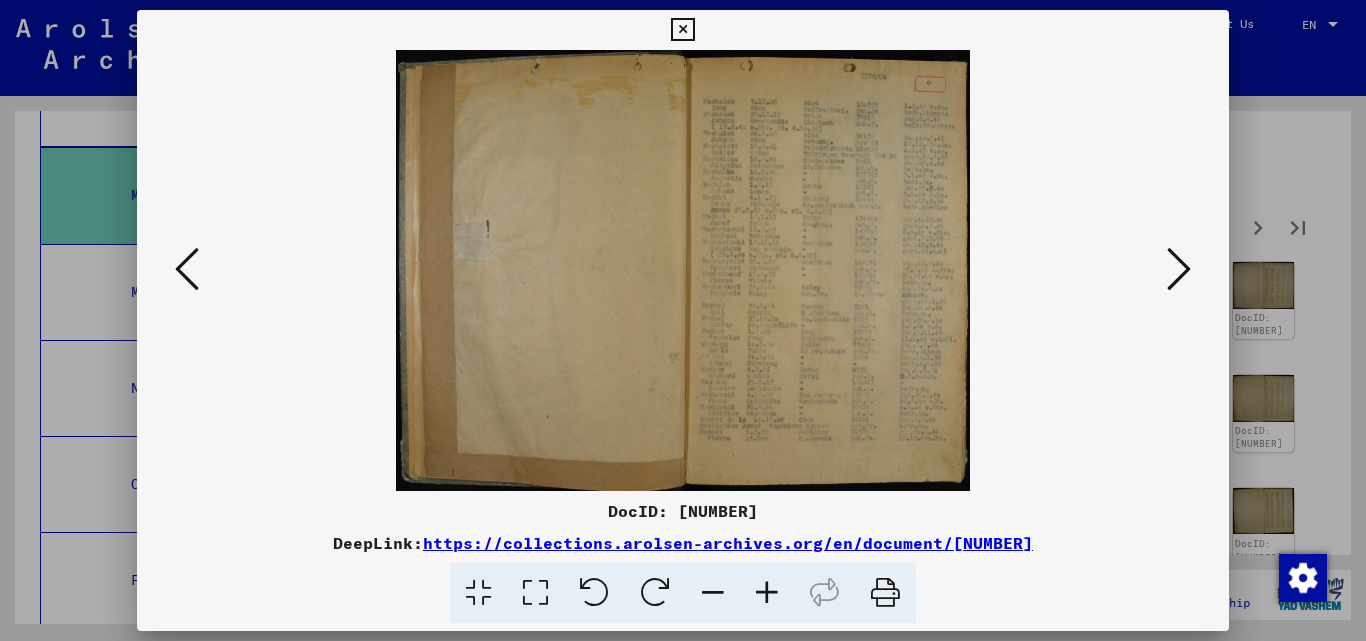 click at bounding box center [1179, 269] 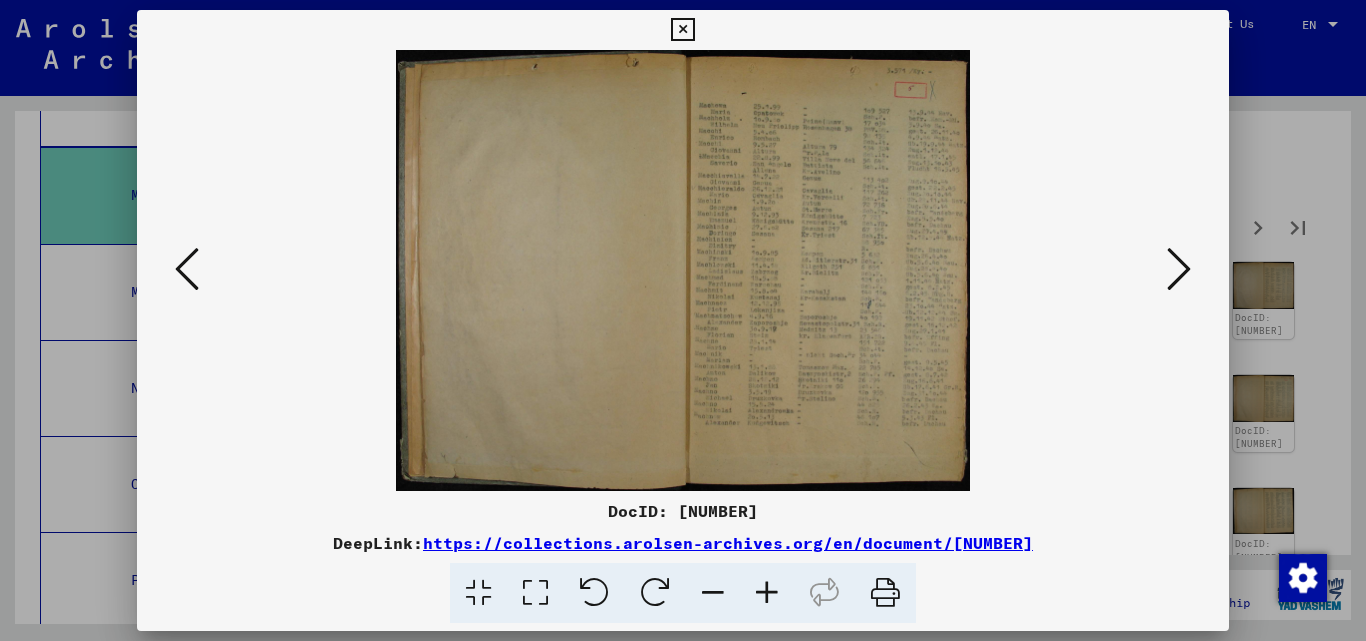 click at bounding box center [1179, 269] 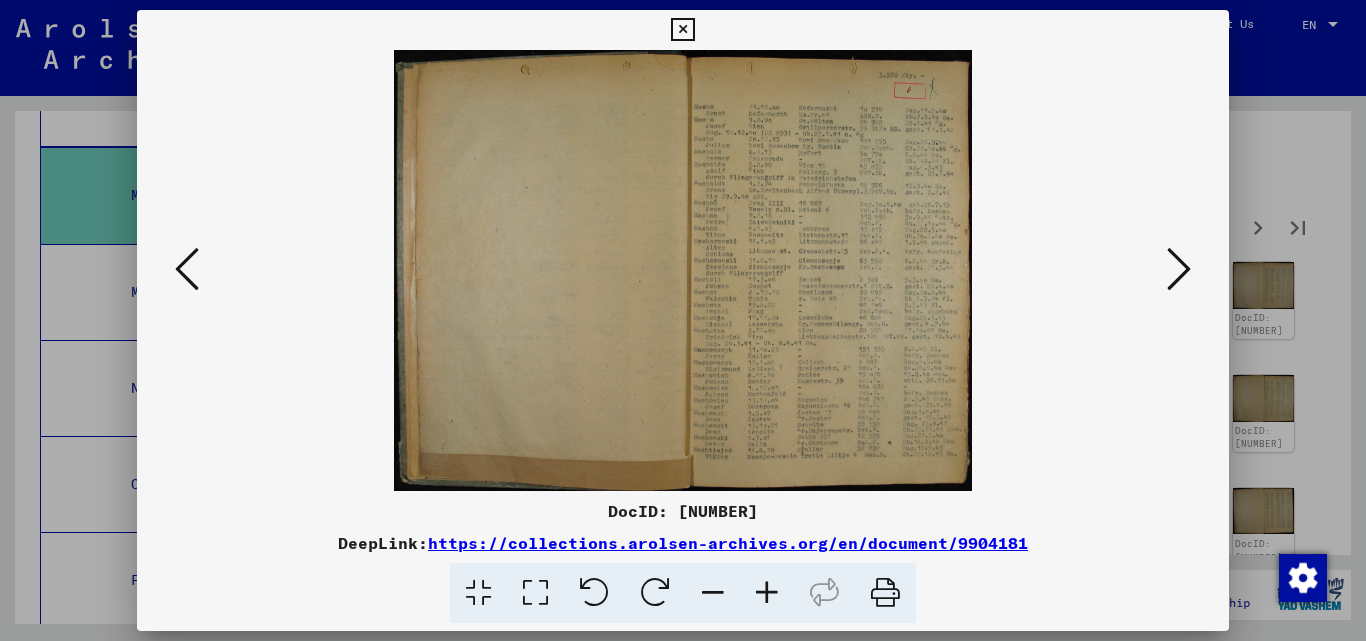 click at bounding box center (1179, 269) 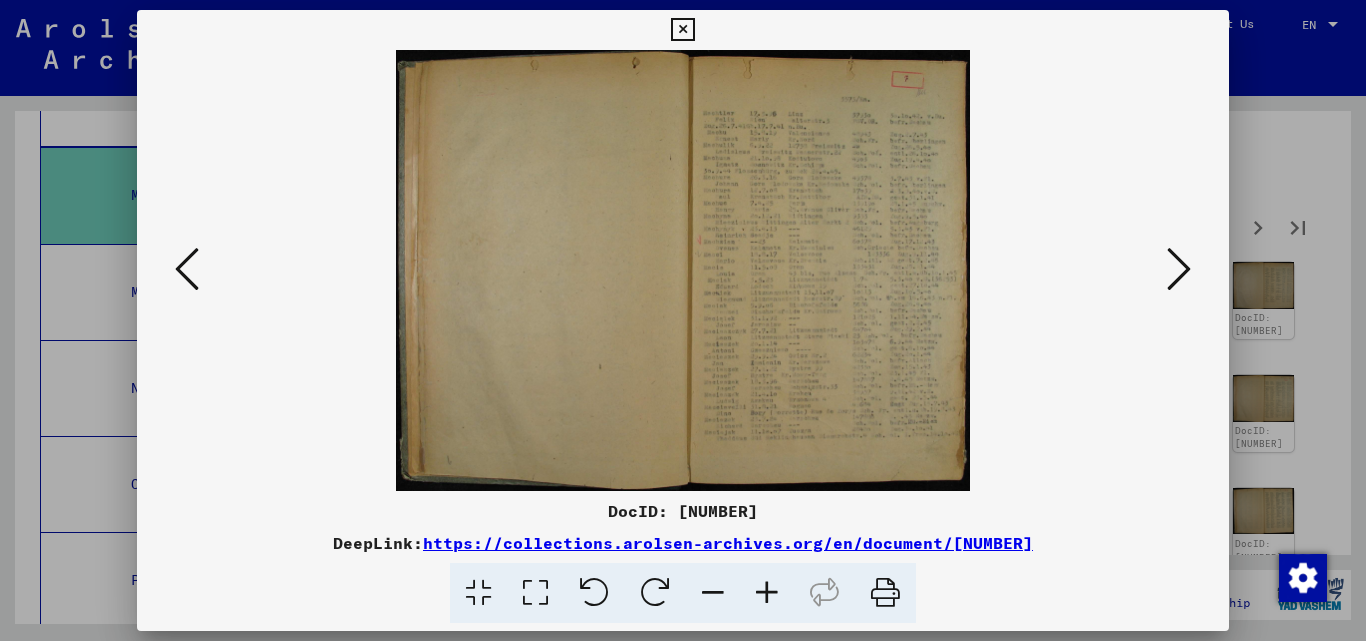 click at bounding box center (683, 320) 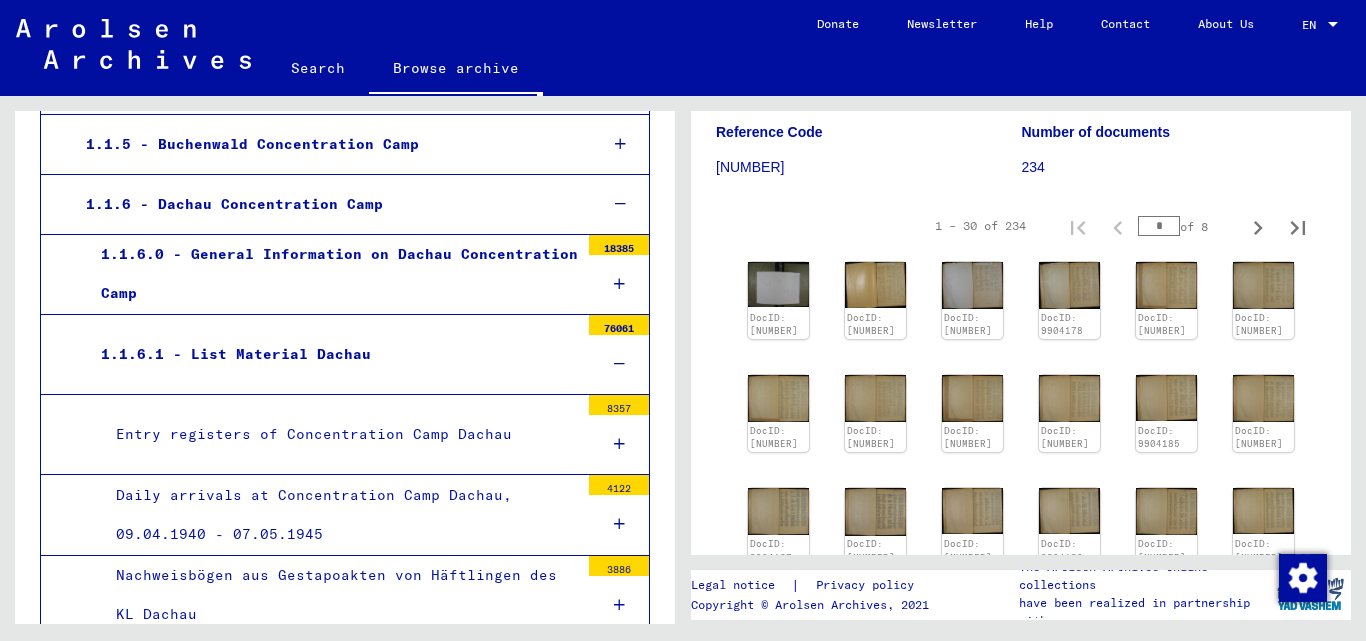 scroll, scrollTop: 528, scrollLeft: 0, axis: vertical 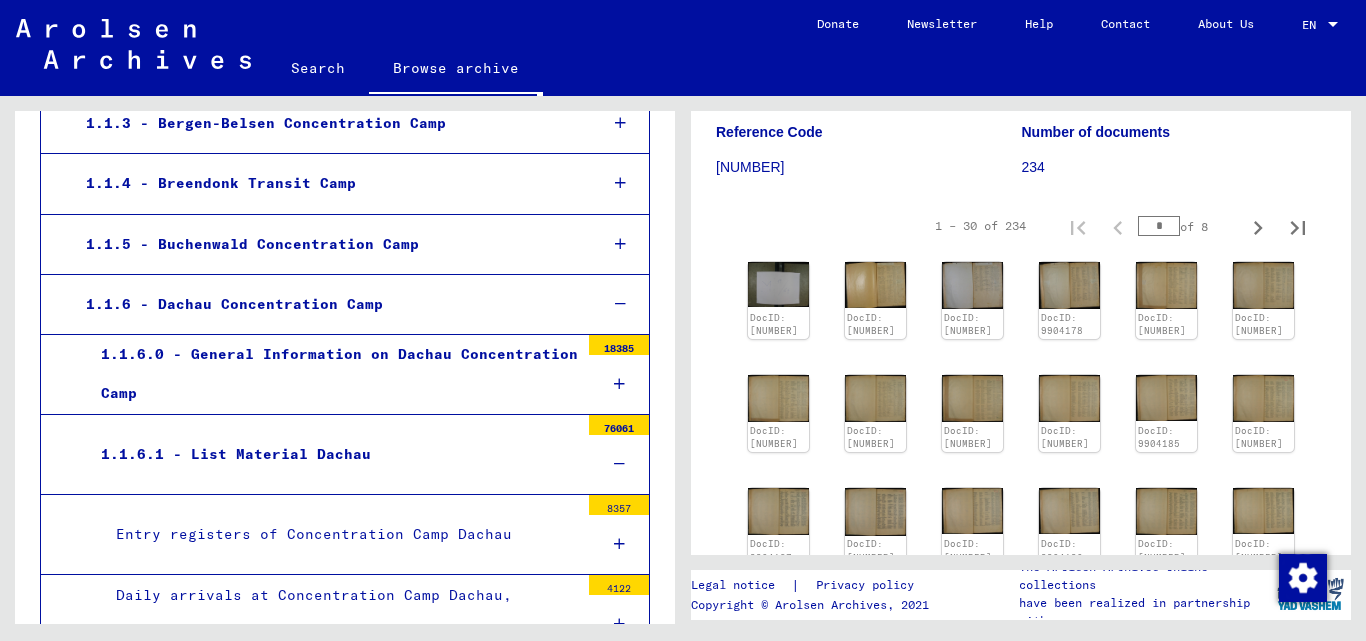 click on "1.1.6.1 - List Material Dachau" at bounding box center (332, 454) 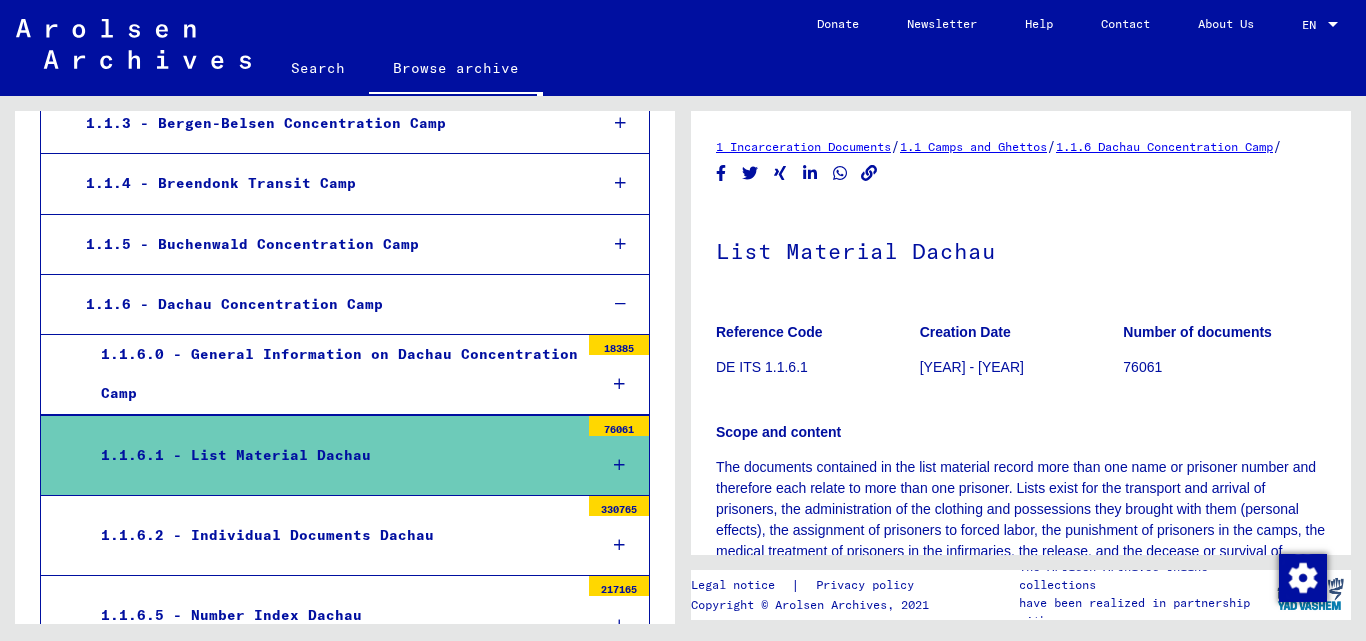 click on "1.1.6.0 - General Information on Dachau Concentration Camp" at bounding box center [332, 374] 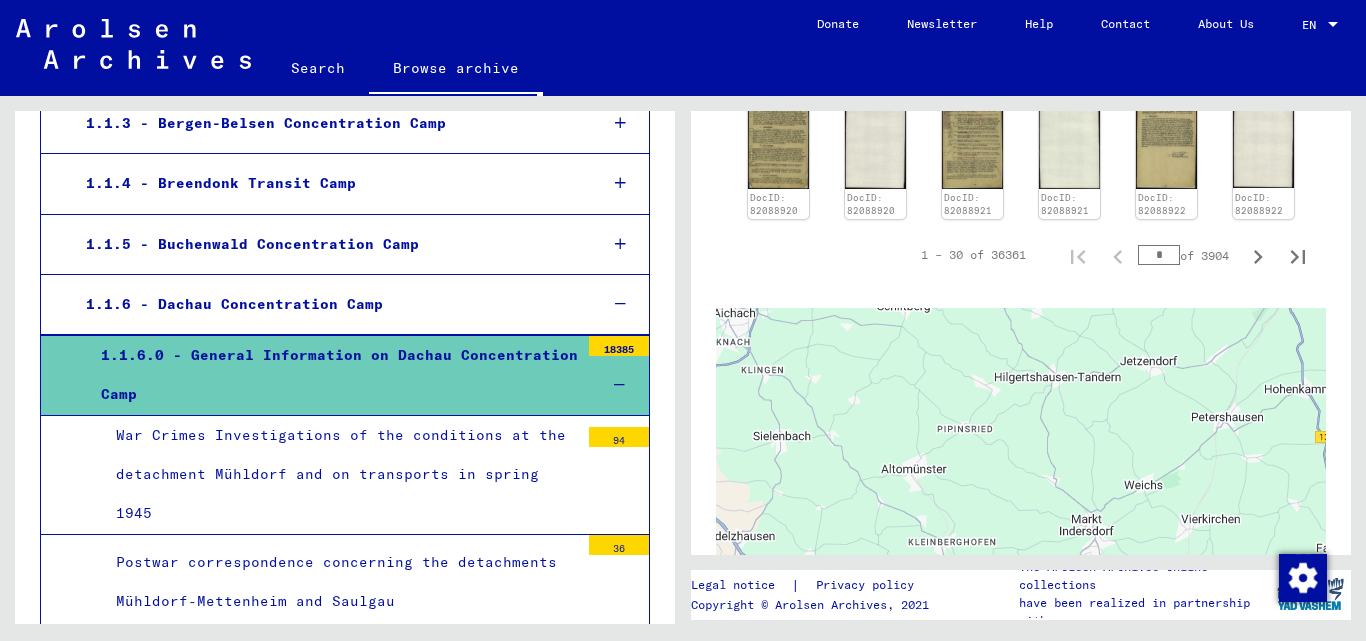 scroll, scrollTop: 1283, scrollLeft: 0, axis: vertical 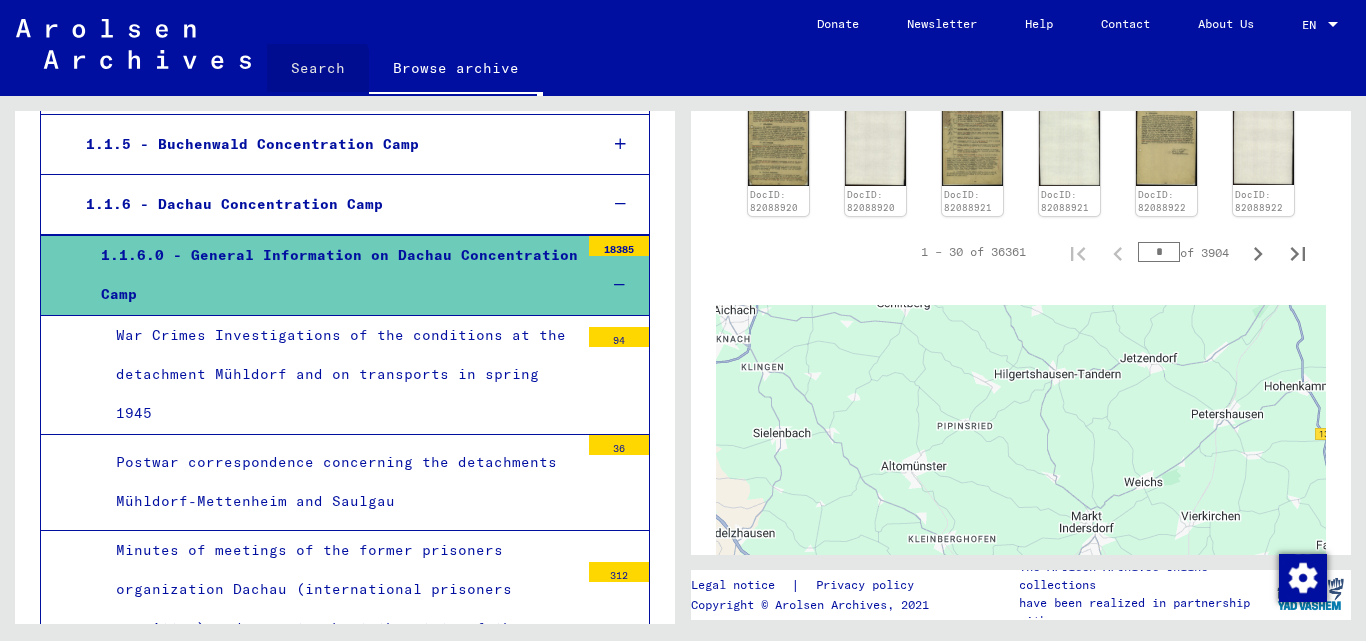 click on "Search" 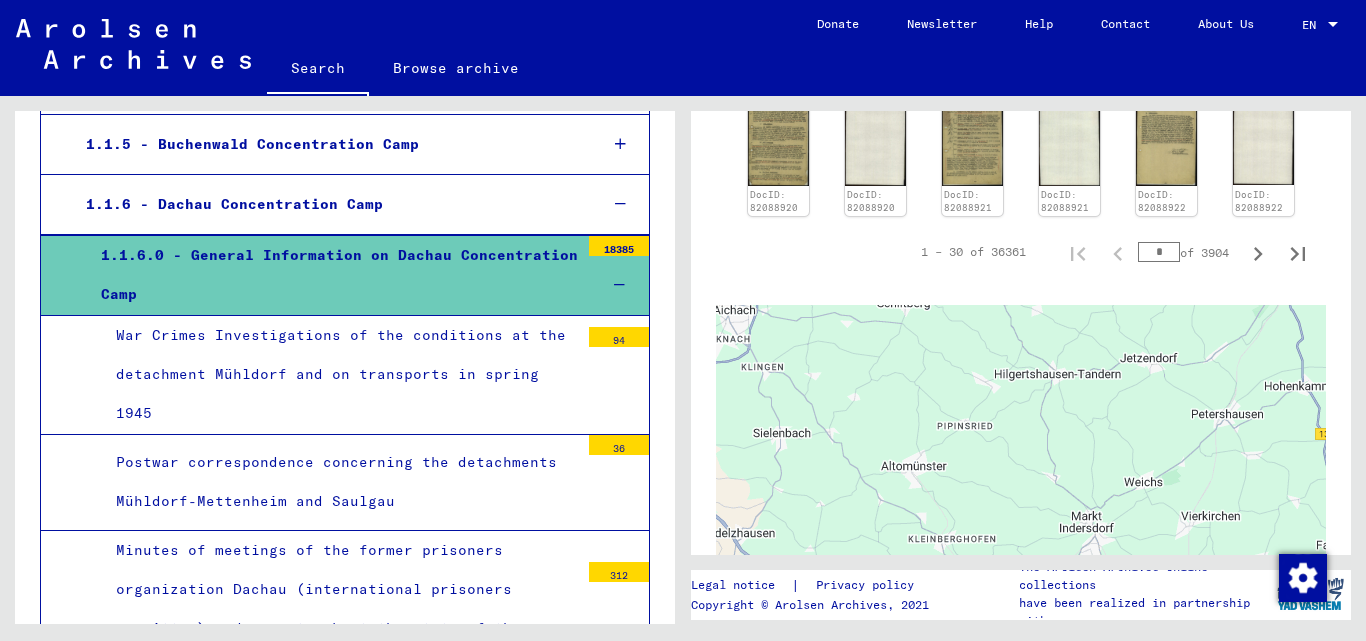 click on "Search" 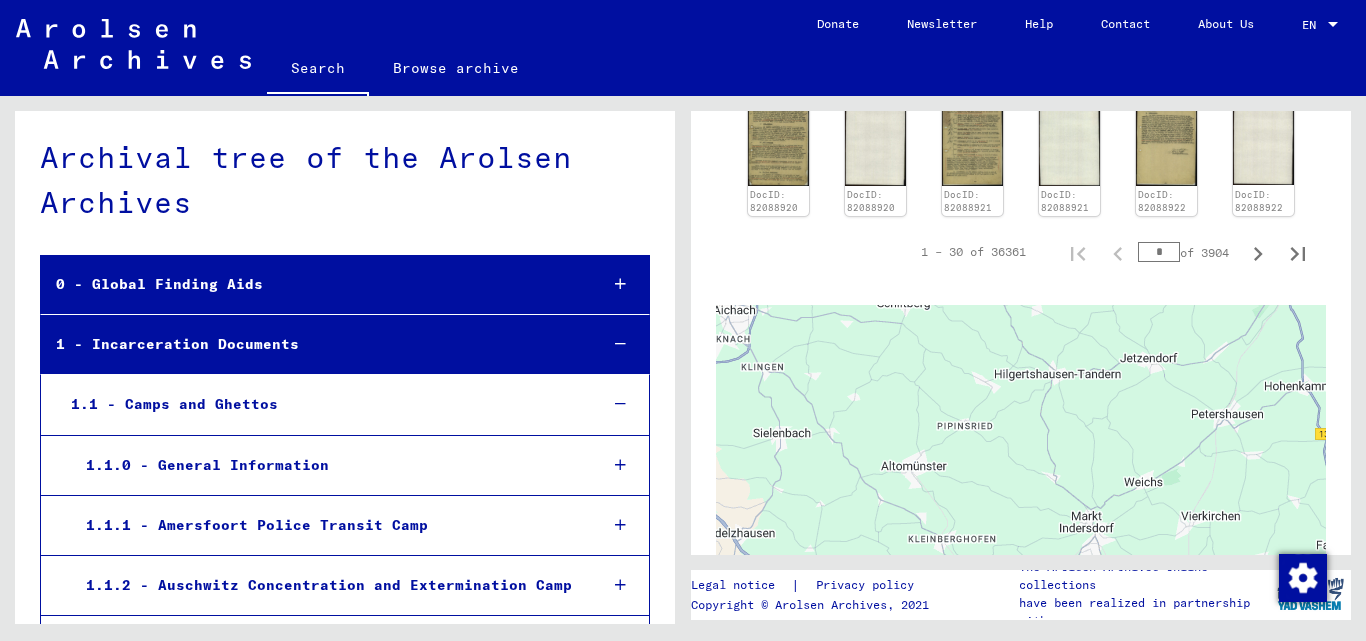 scroll, scrollTop: 0, scrollLeft: 0, axis: both 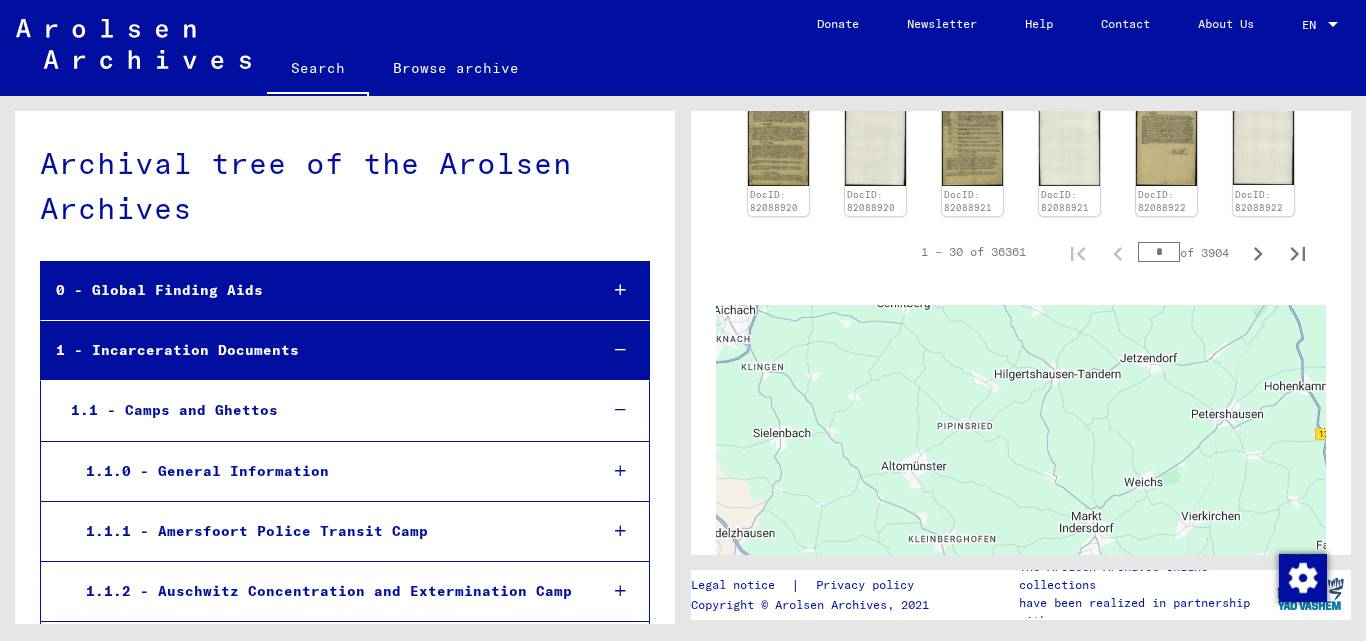 click on "Search" 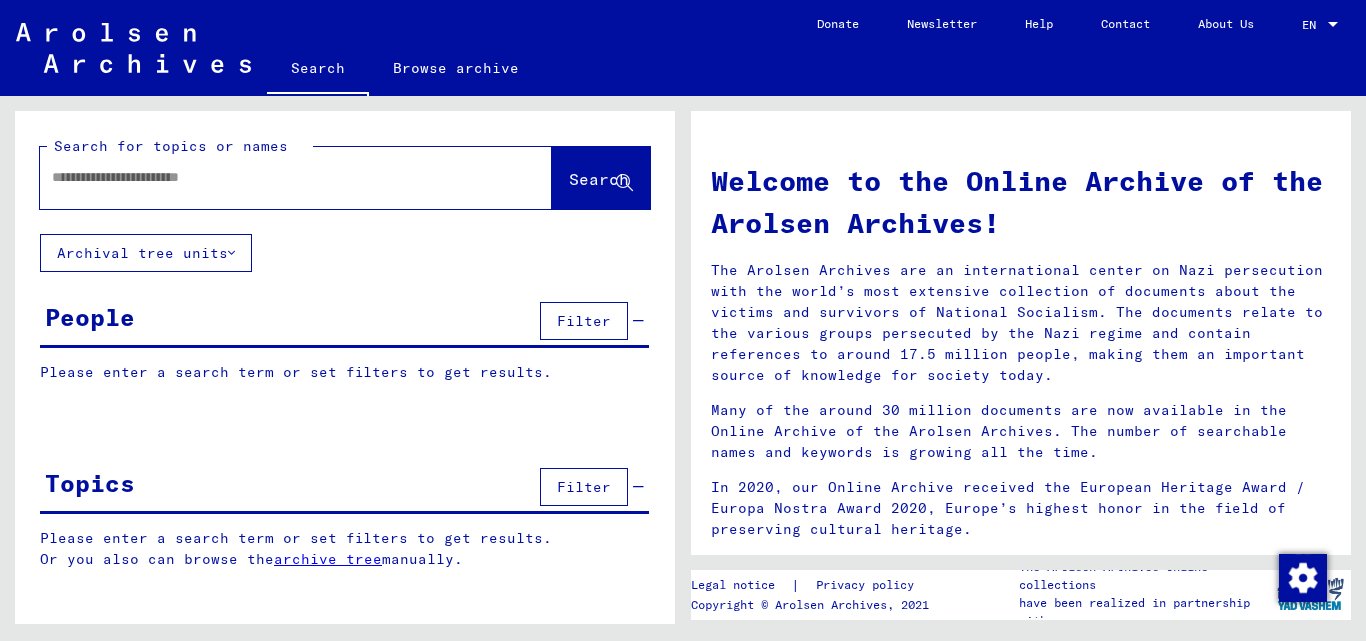 click 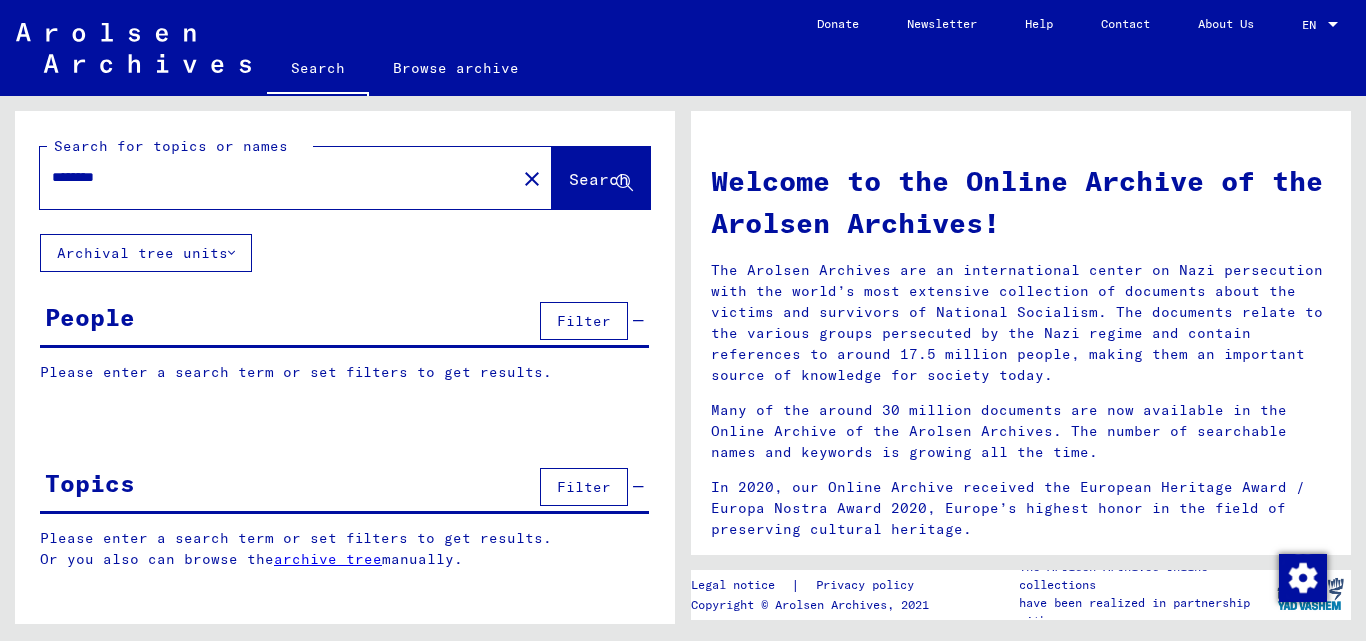 type on "********" 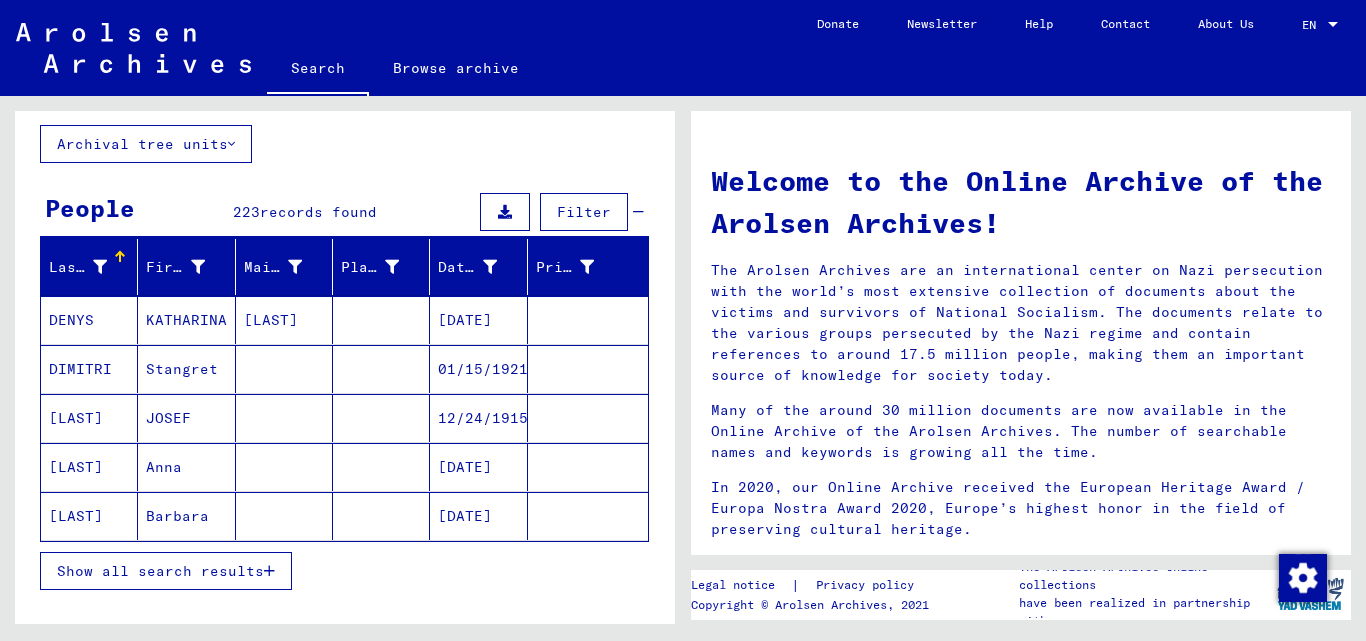 scroll, scrollTop: 0, scrollLeft: 0, axis: both 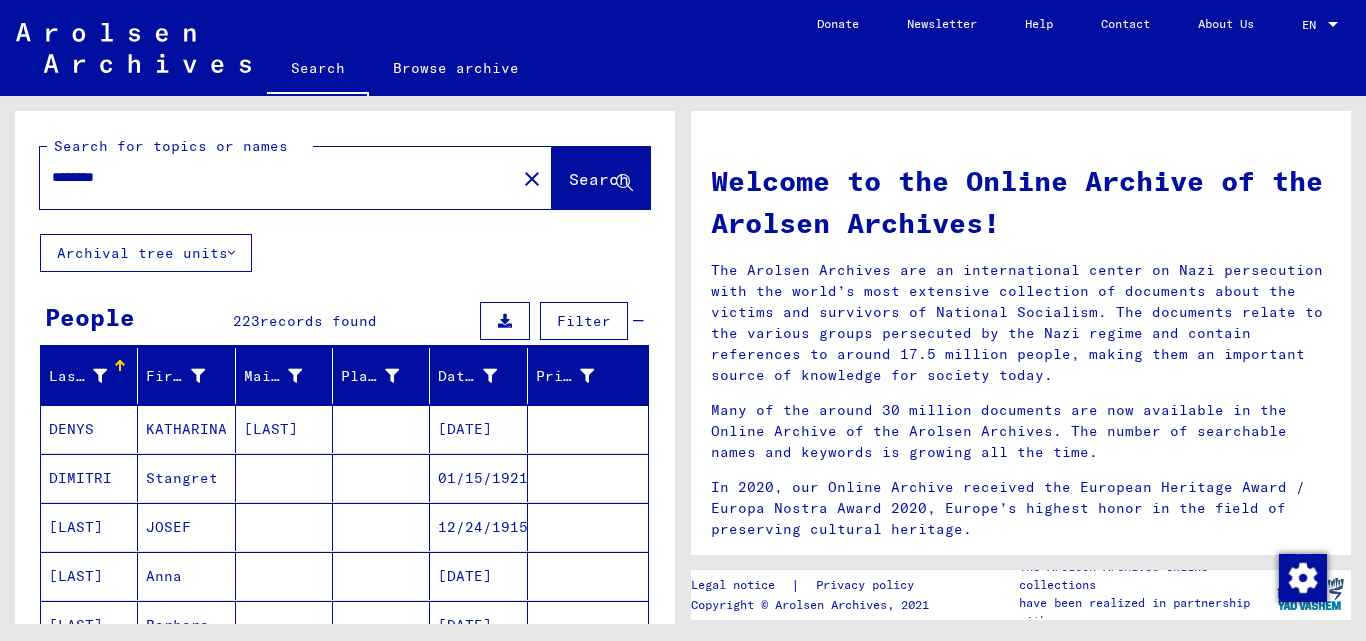 click on "********" at bounding box center (272, 177) 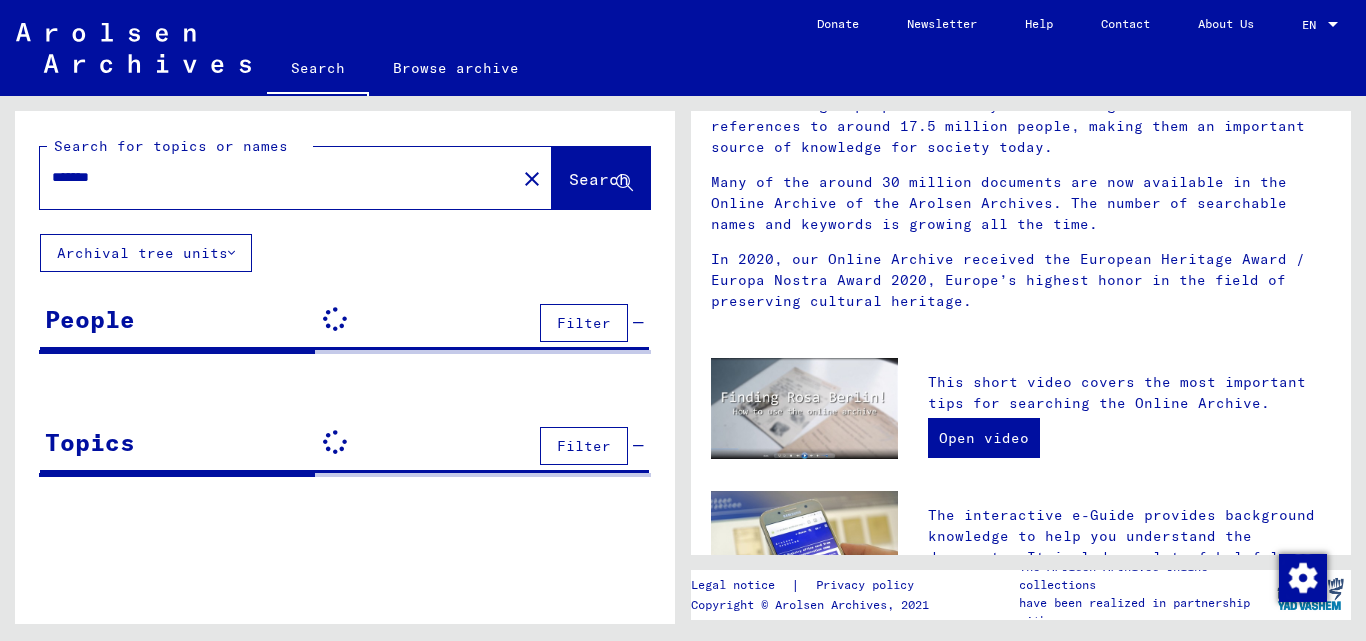 scroll, scrollTop: 0, scrollLeft: 0, axis: both 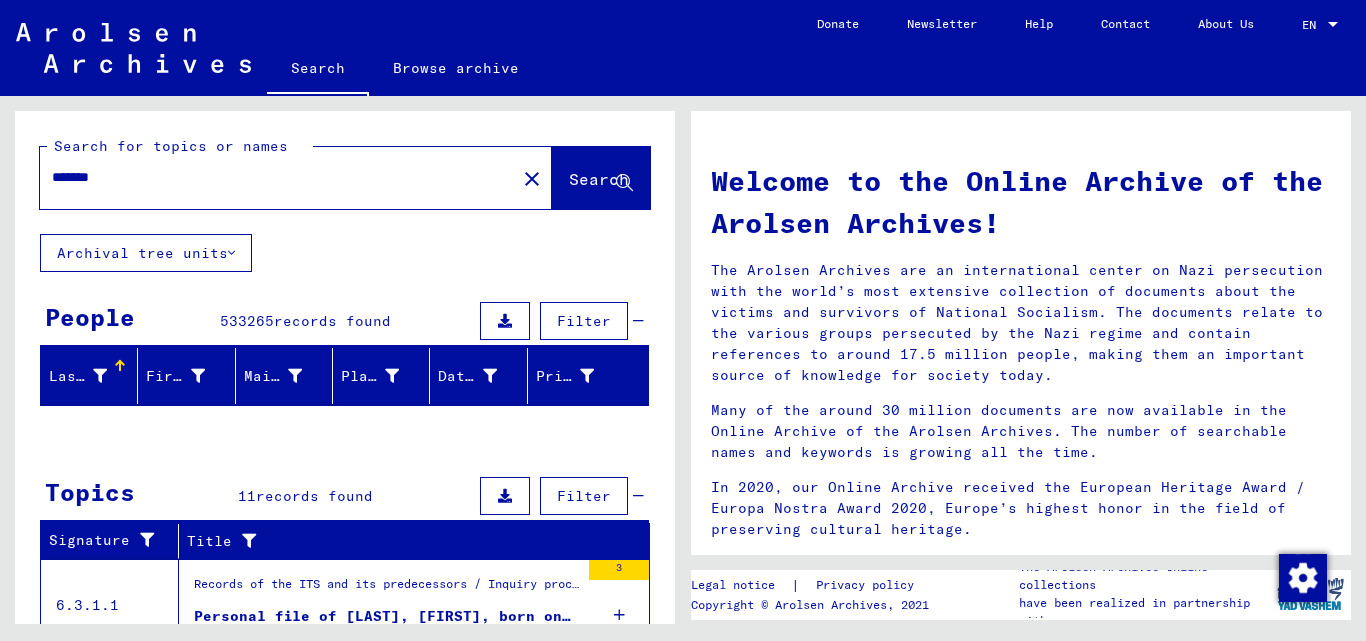 click on "*******" 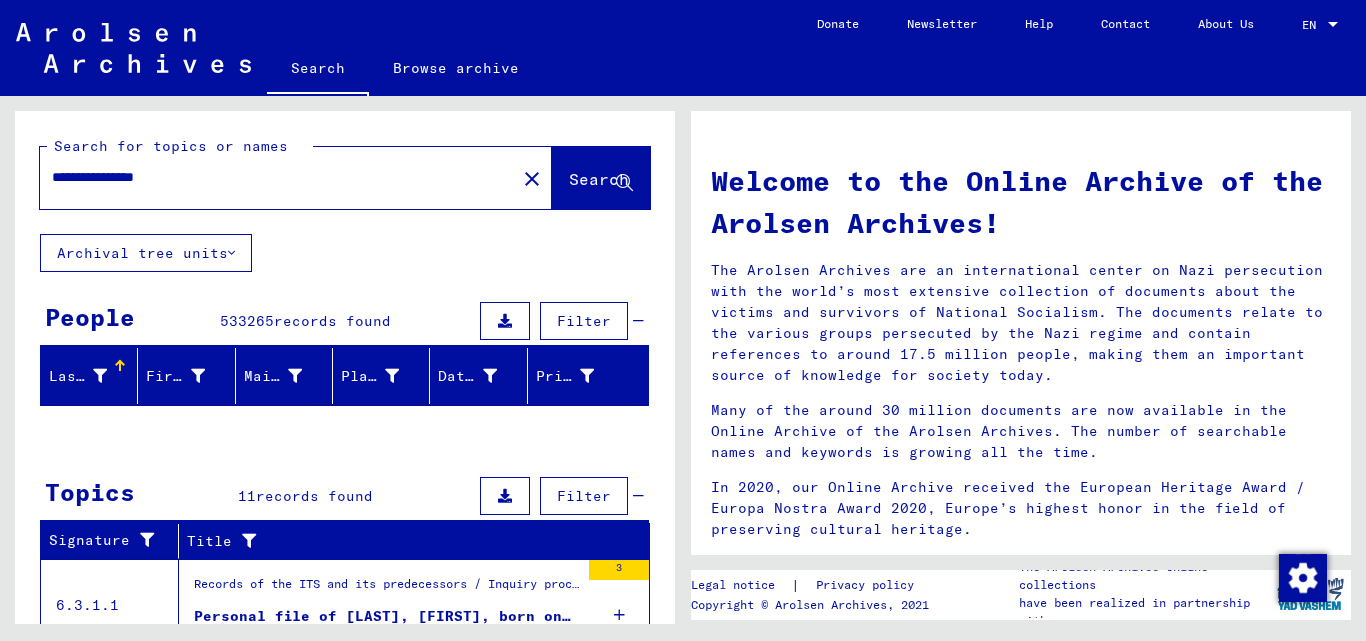 type on "**********" 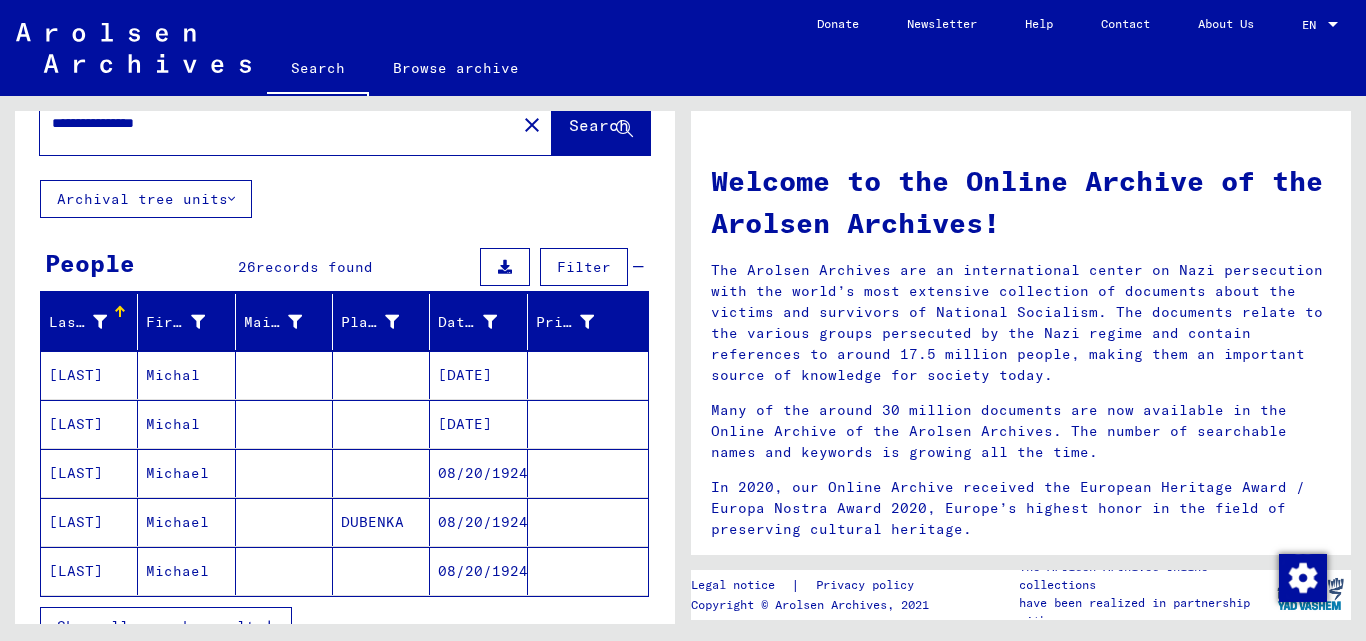 scroll, scrollTop: 100, scrollLeft: 0, axis: vertical 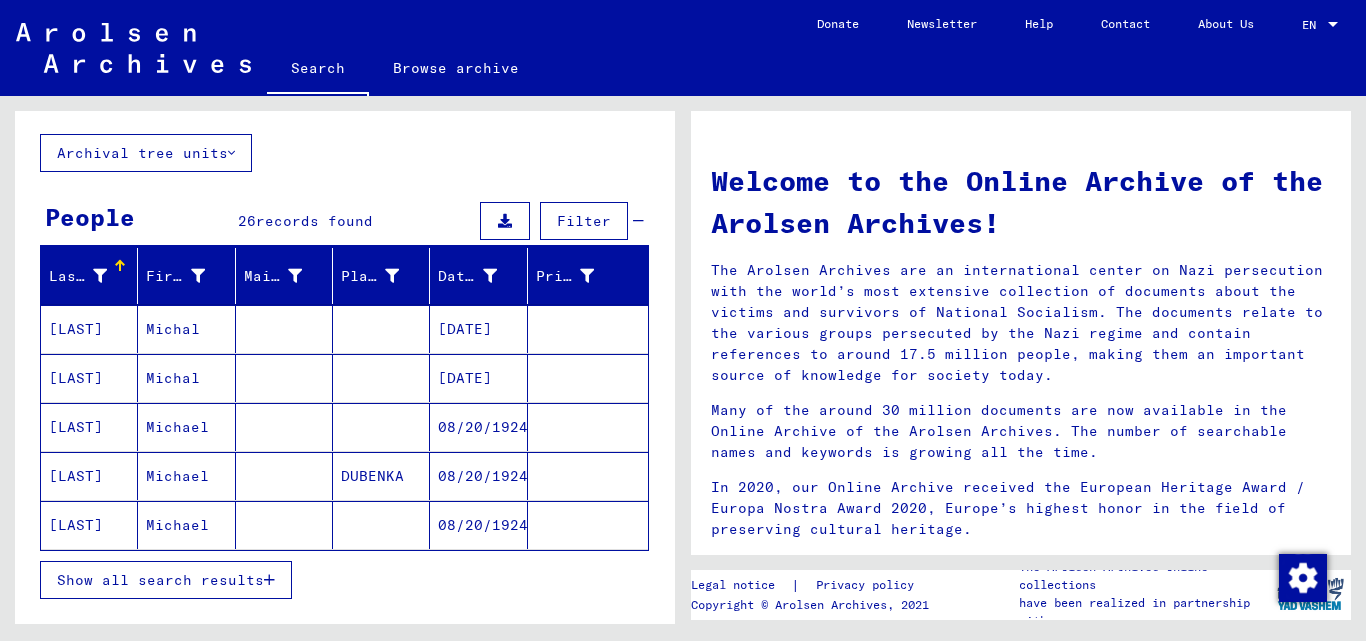 click on "Michal" at bounding box center (186, 378) 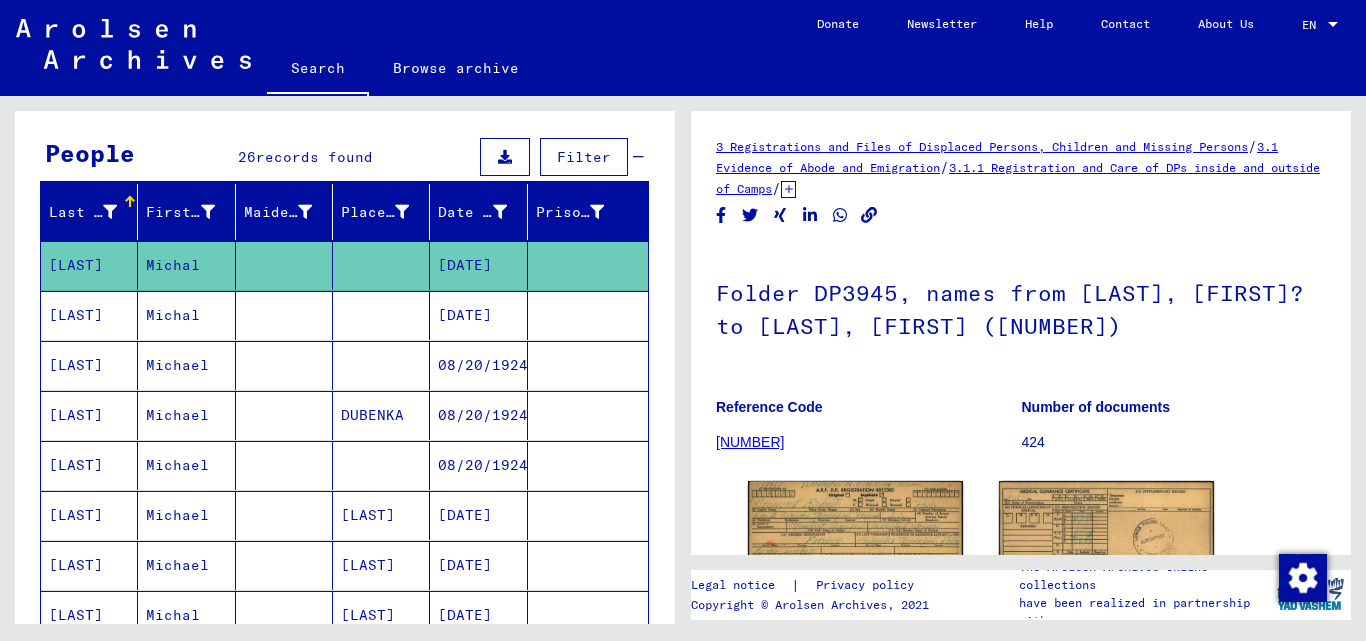 scroll, scrollTop: 200, scrollLeft: 0, axis: vertical 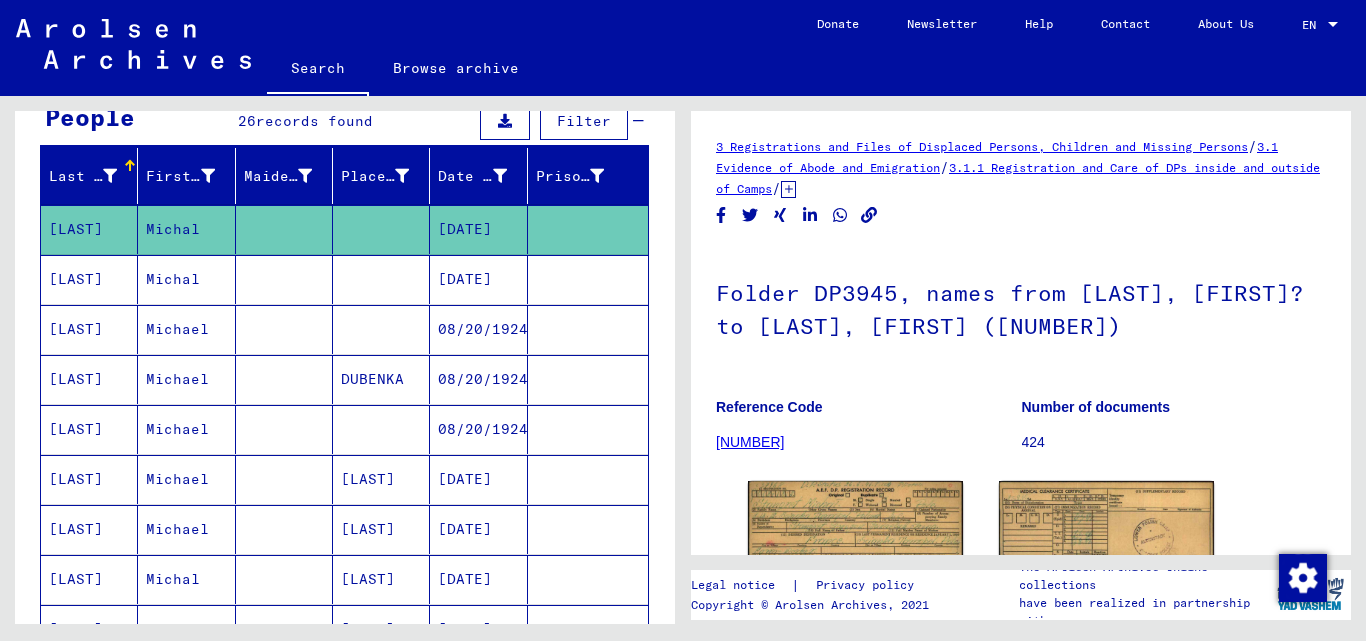 click at bounding box center (284, 529) 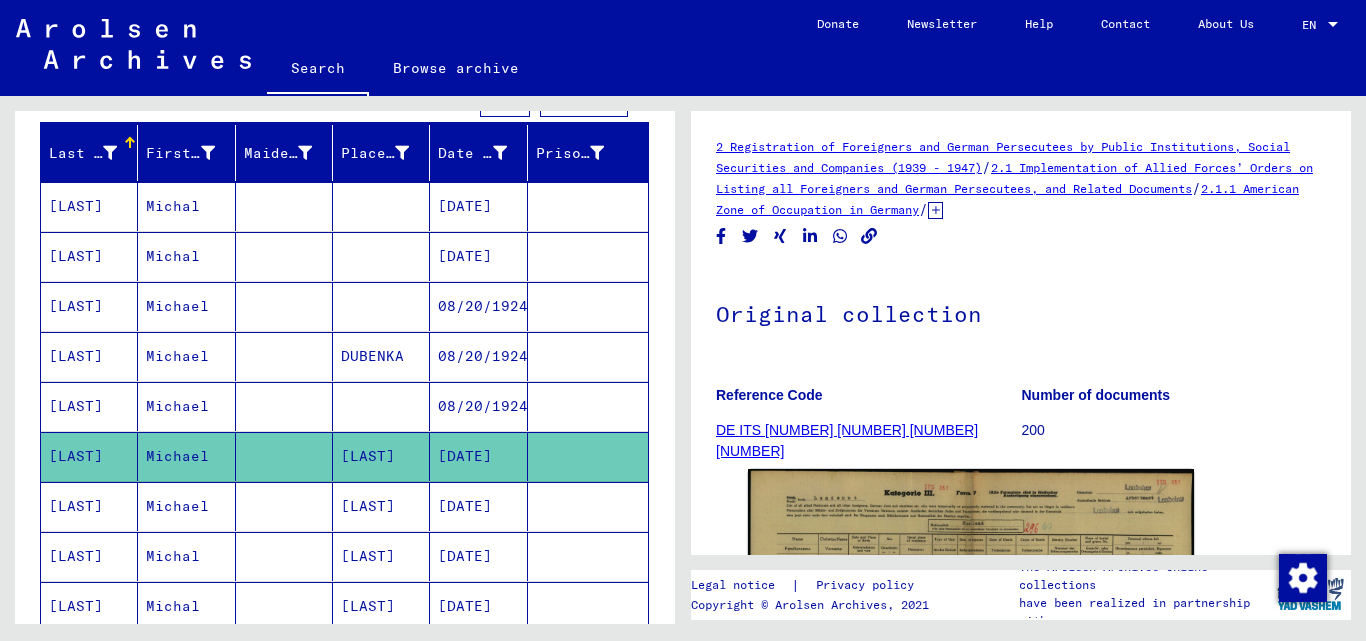 scroll, scrollTop: 300, scrollLeft: 0, axis: vertical 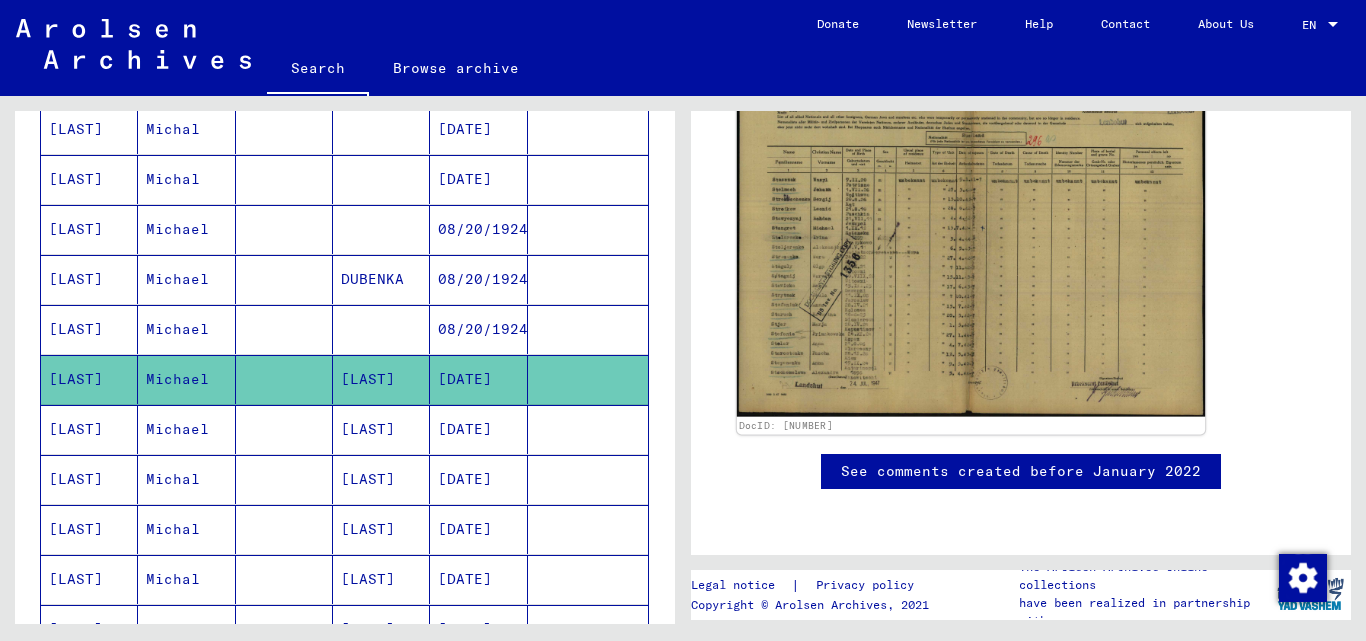 click 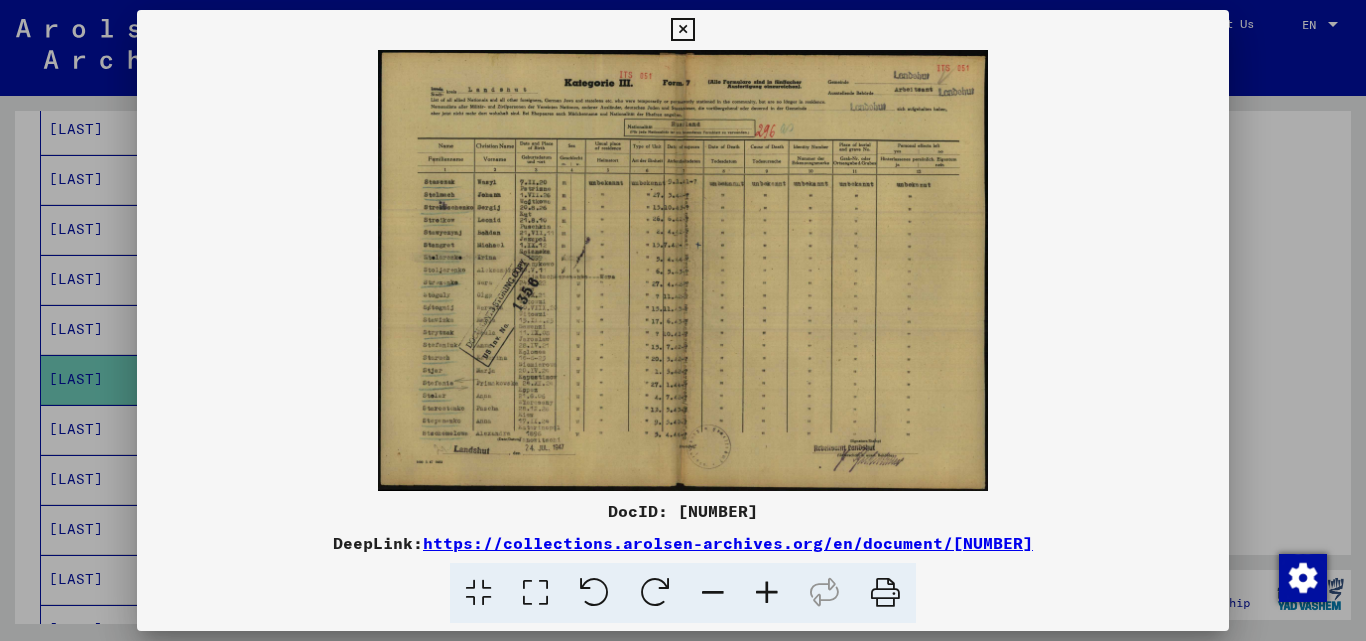 click at bounding box center [683, 320] 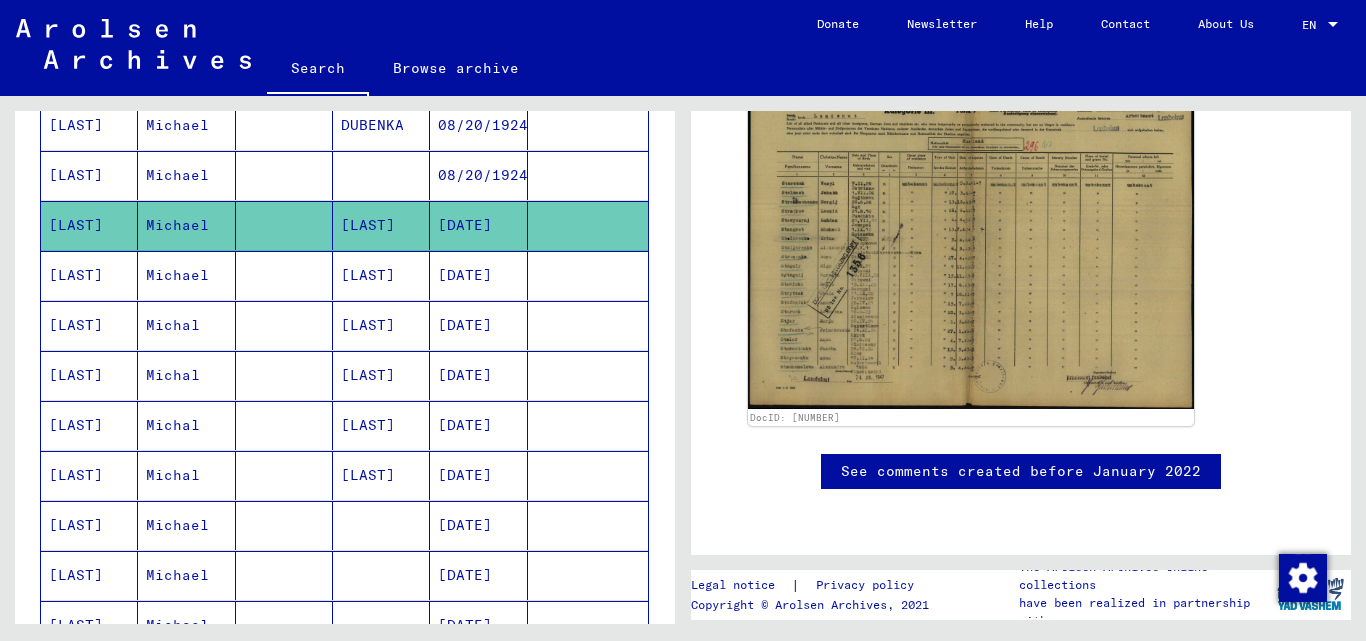 scroll, scrollTop: 500, scrollLeft: 0, axis: vertical 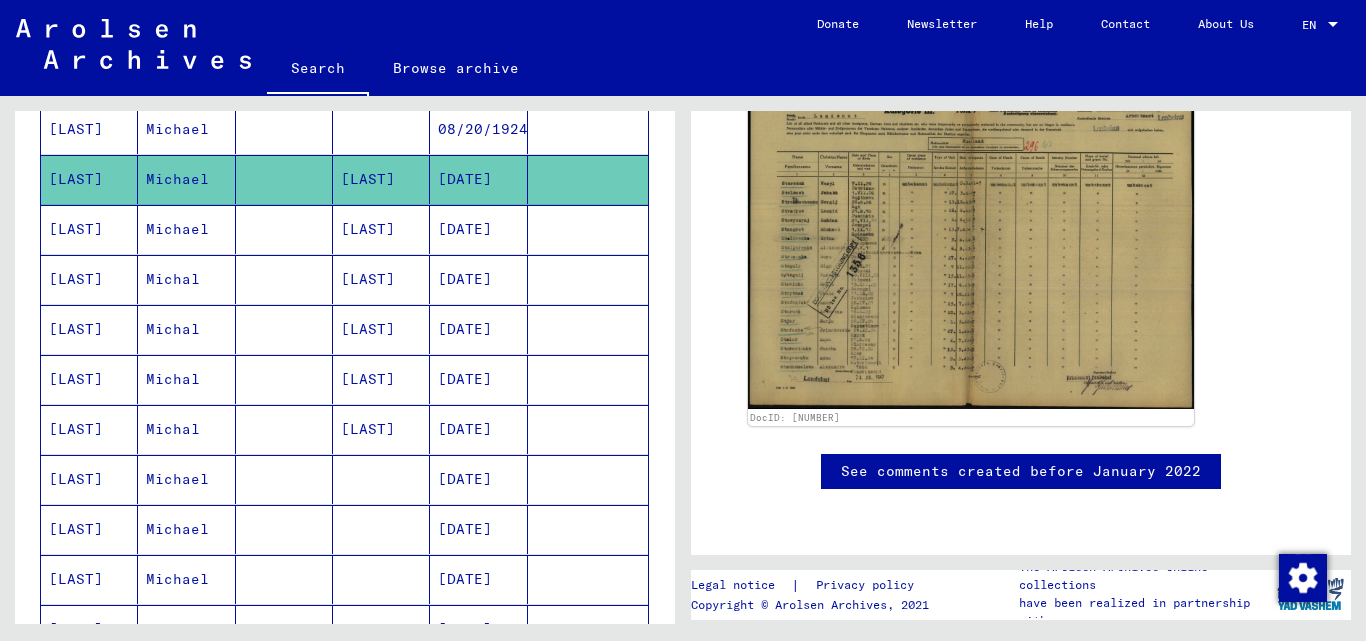 click at bounding box center (284, 279) 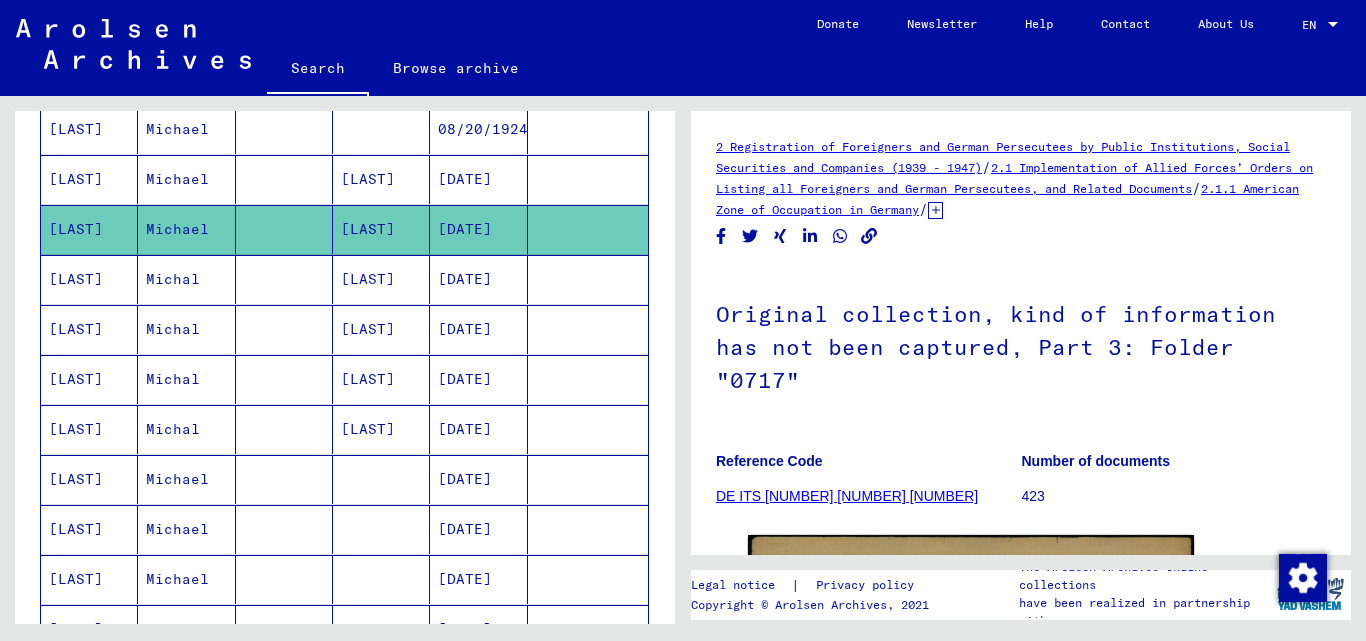 scroll, scrollTop: 0, scrollLeft: 0, axis: both 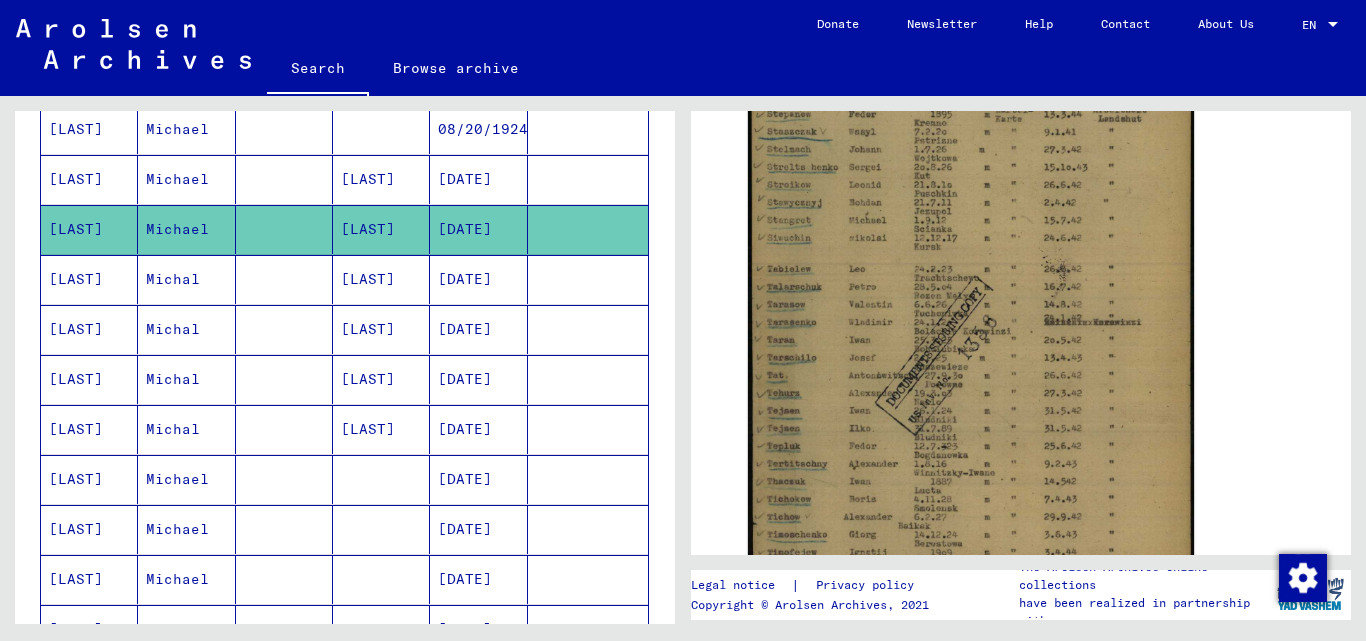 click at bounding box center (284, 229) 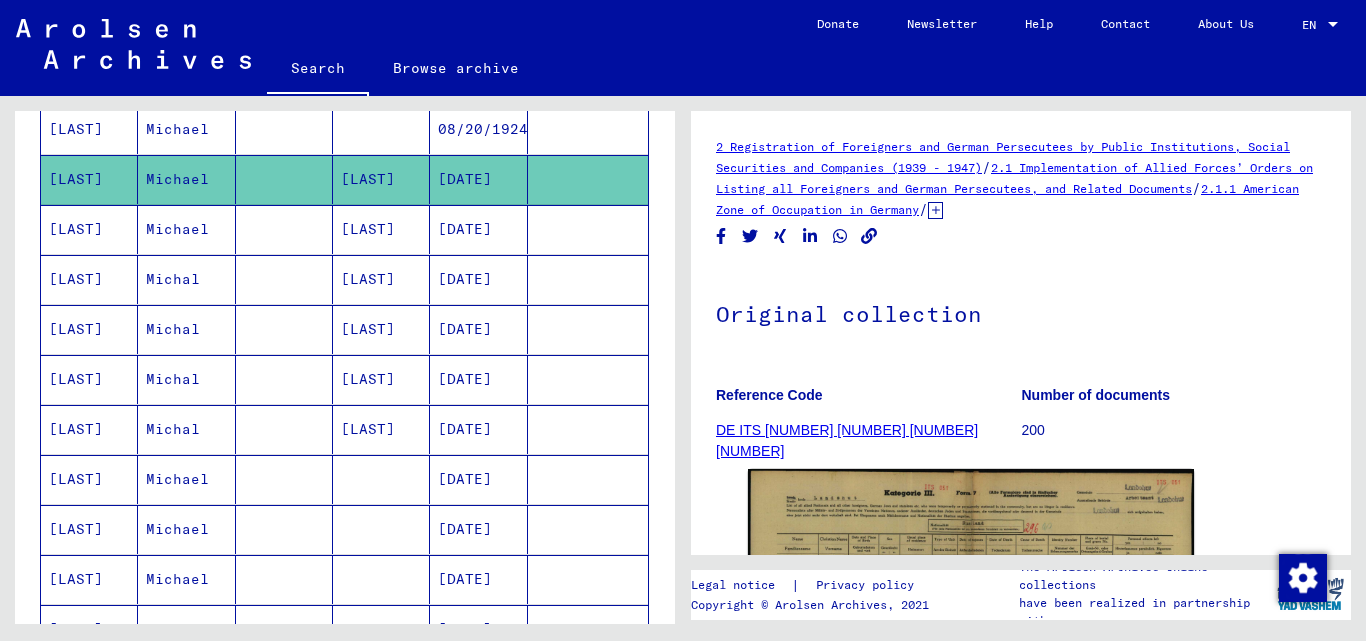 scroll, scrollTop: 0, scrollLeft: 0, axis: both 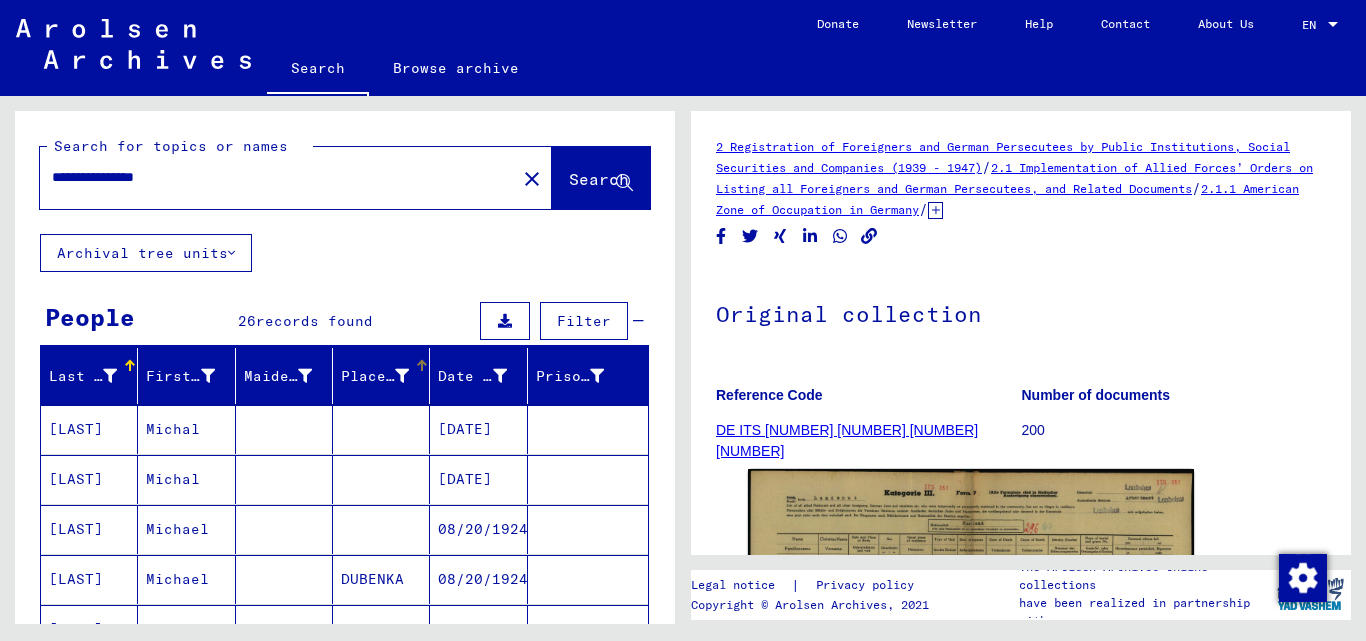 click on "Place of Birth" at bounding box center [375, 376] 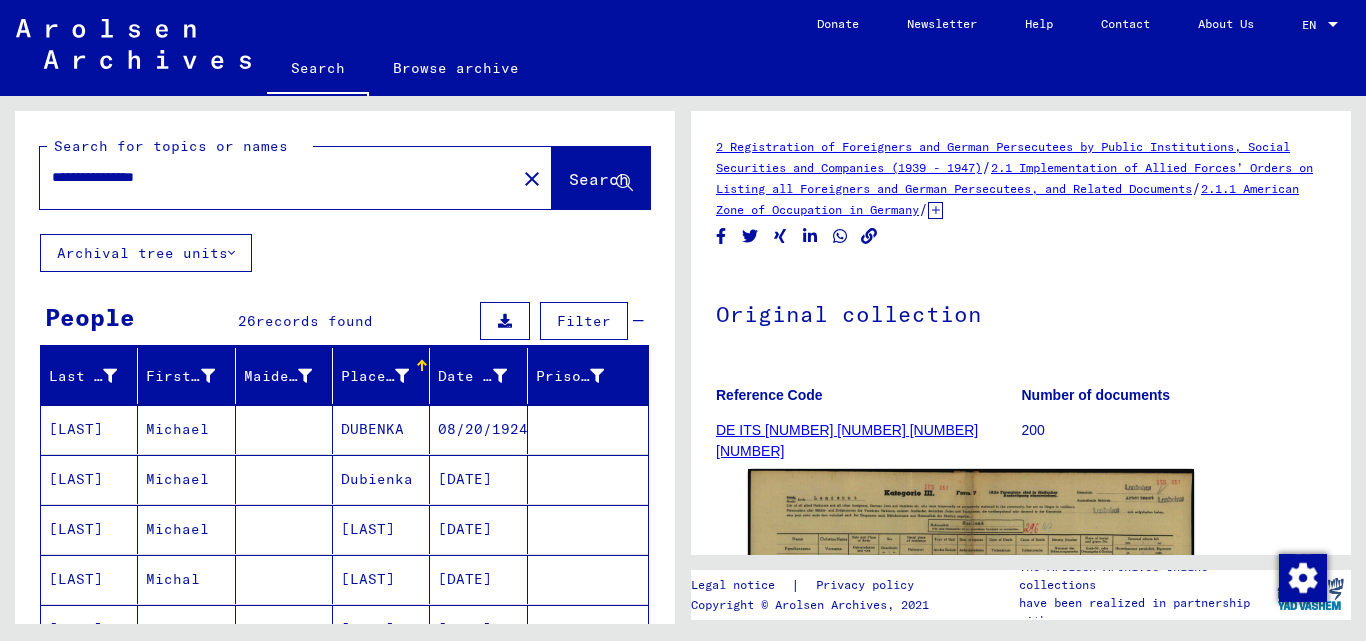 click on "Place of Birth" at bounding box center (375, 376) 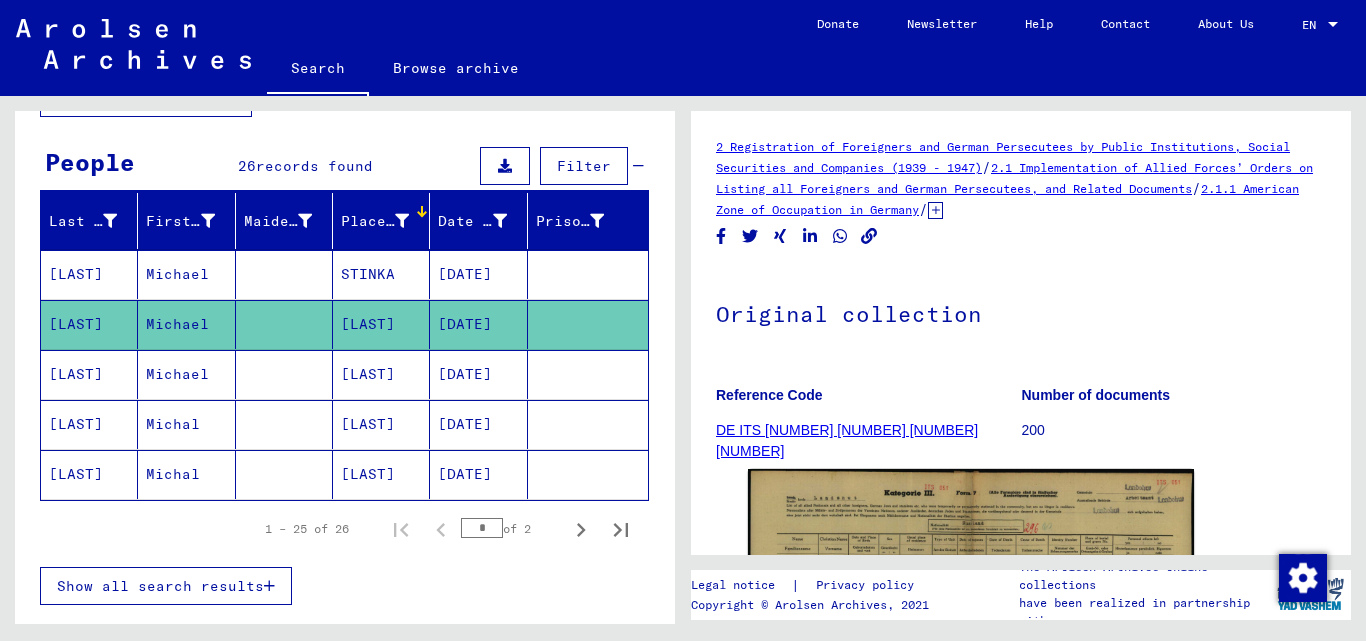 scroll, scrollTop: 200, scrollLeft: 0, axis: vertical 